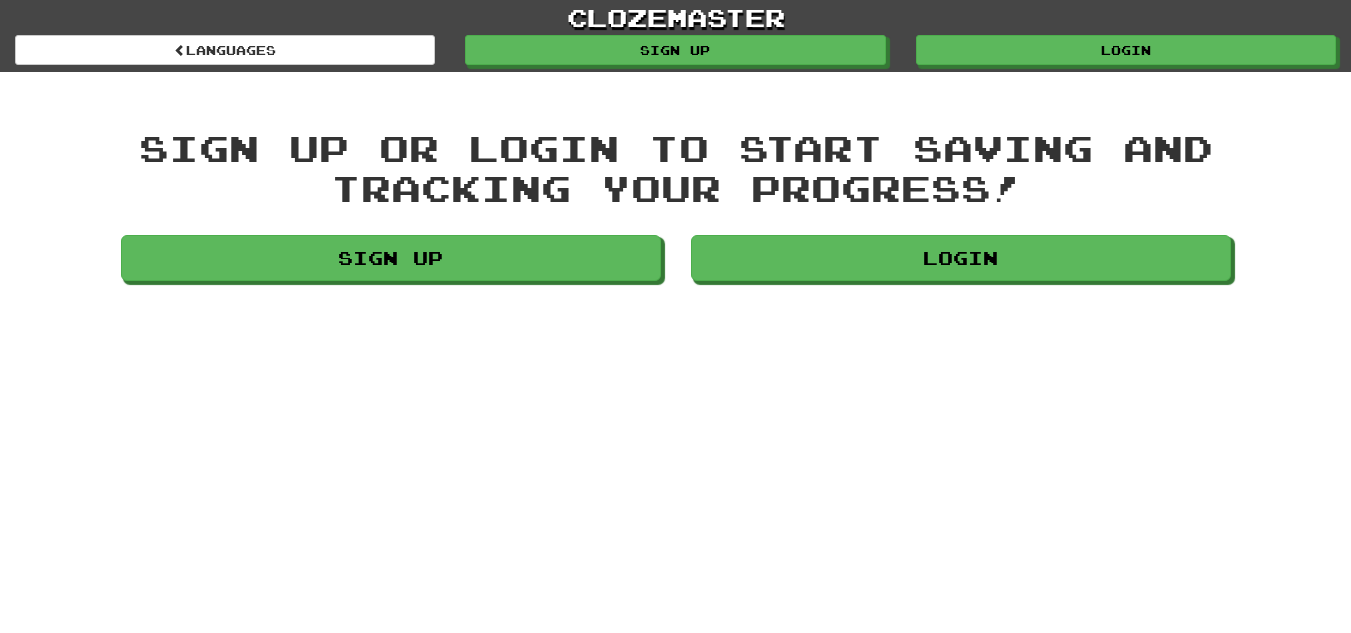 scroll, scrollTop: 0, scrollLeft: 0, axis: both 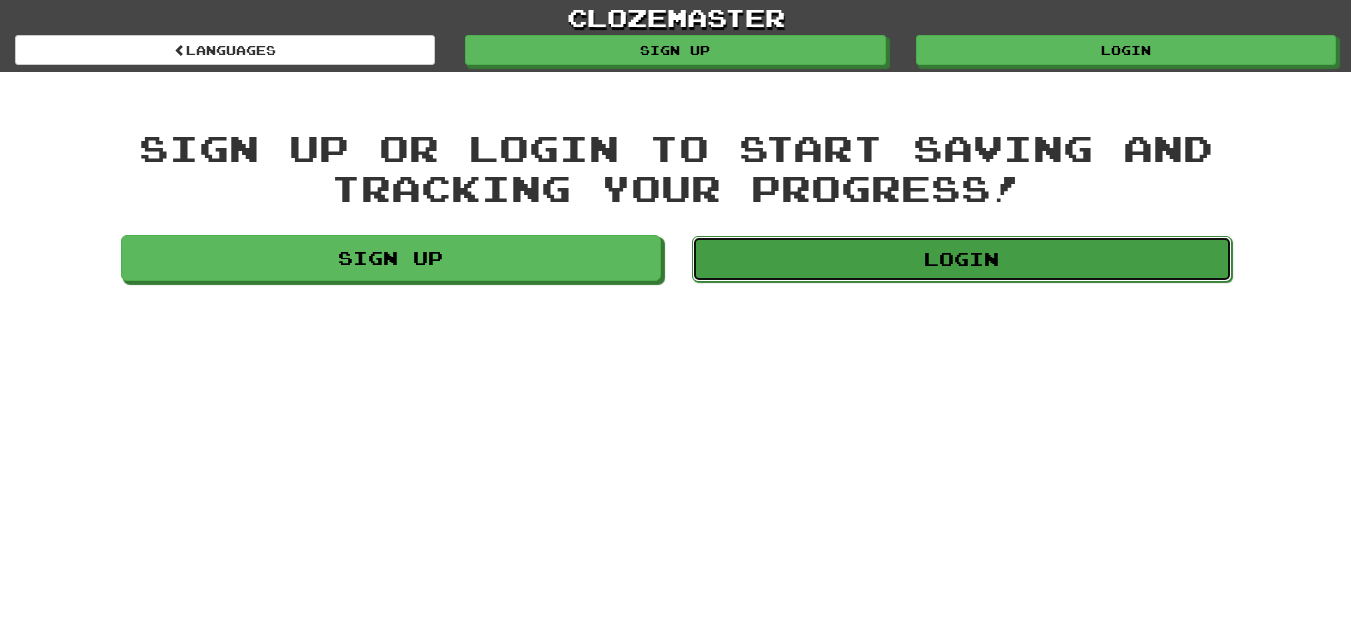click on "Login" at bounding box center [962, 259] 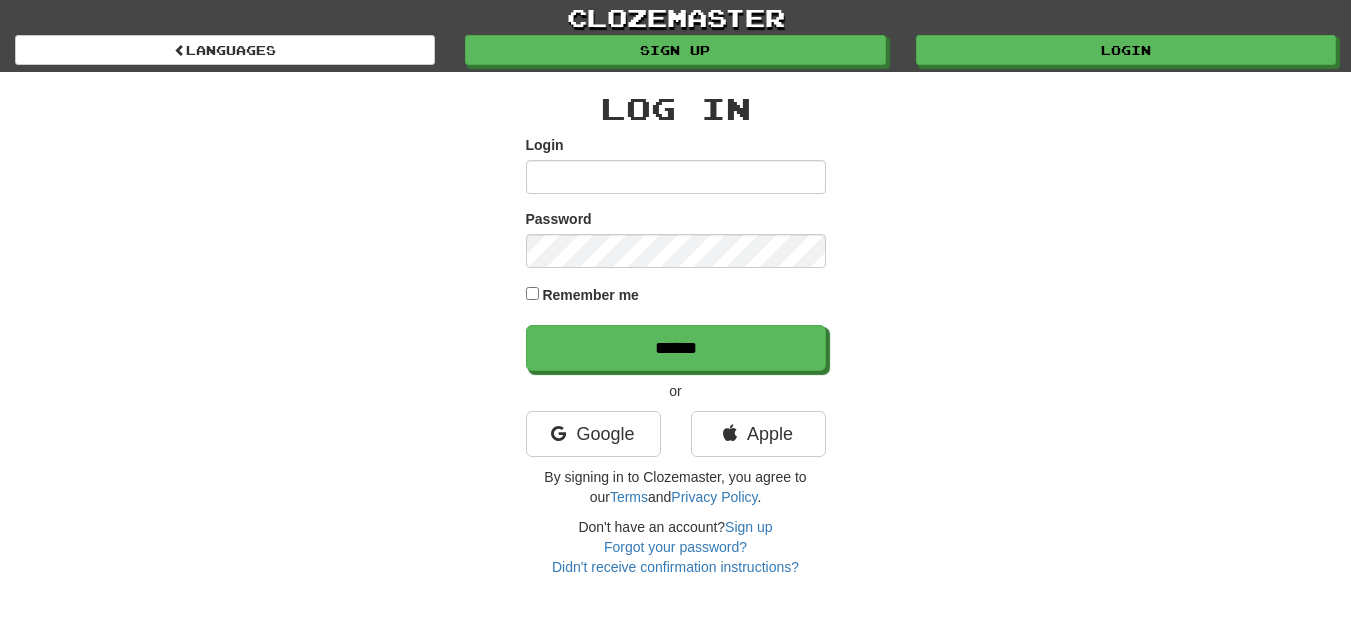 scroll, scrollTop: 0, scrollLeft: 0, axis: both 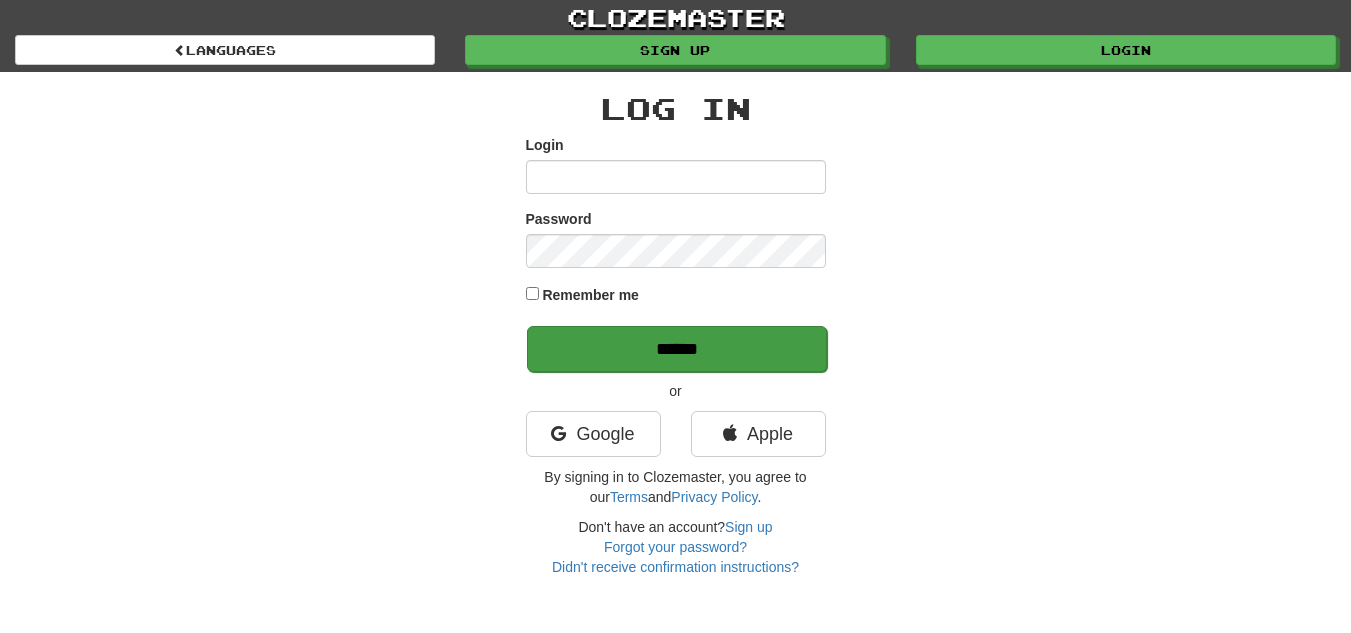 type on "**********" 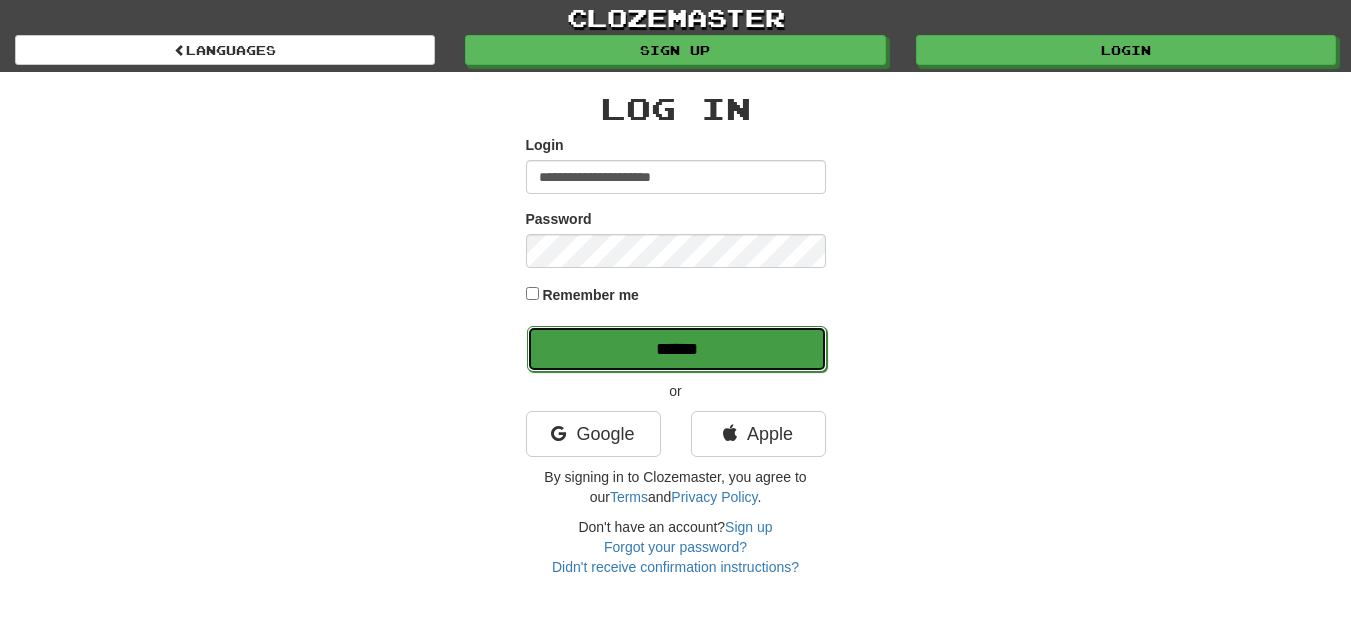 click on "******" at bounding box center (677, 349) 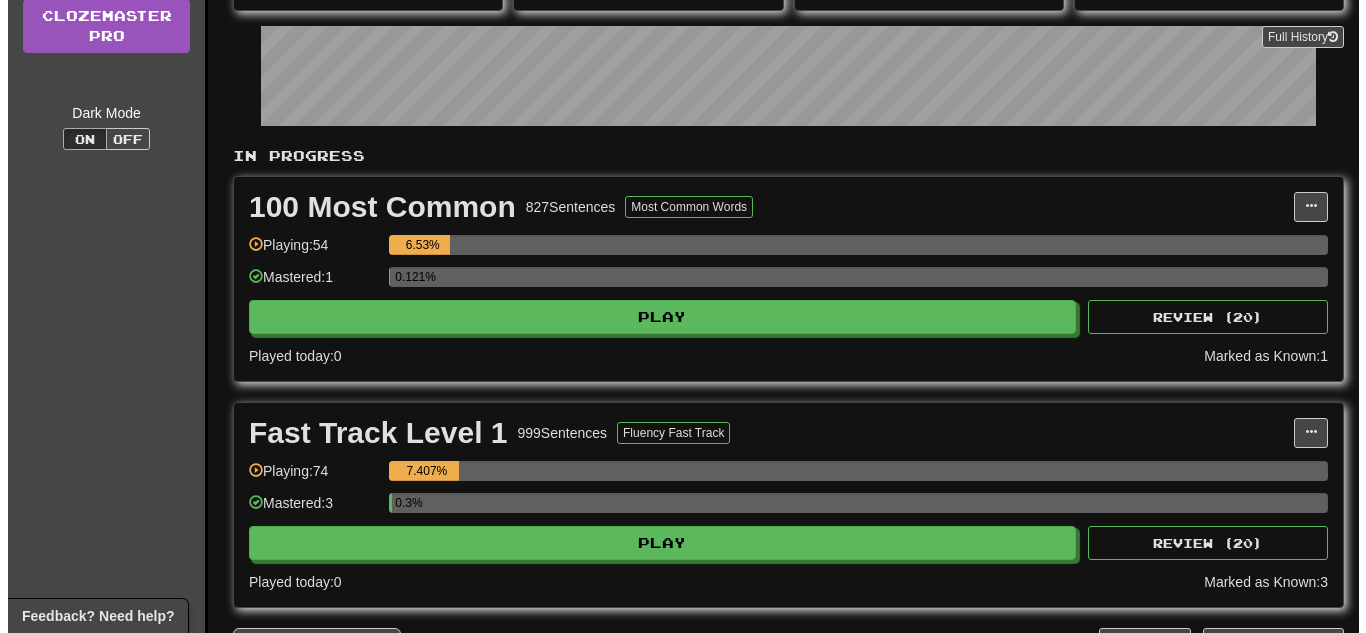 scroll, scrollTop: 284, scrollLeft: 0, axis: vertical 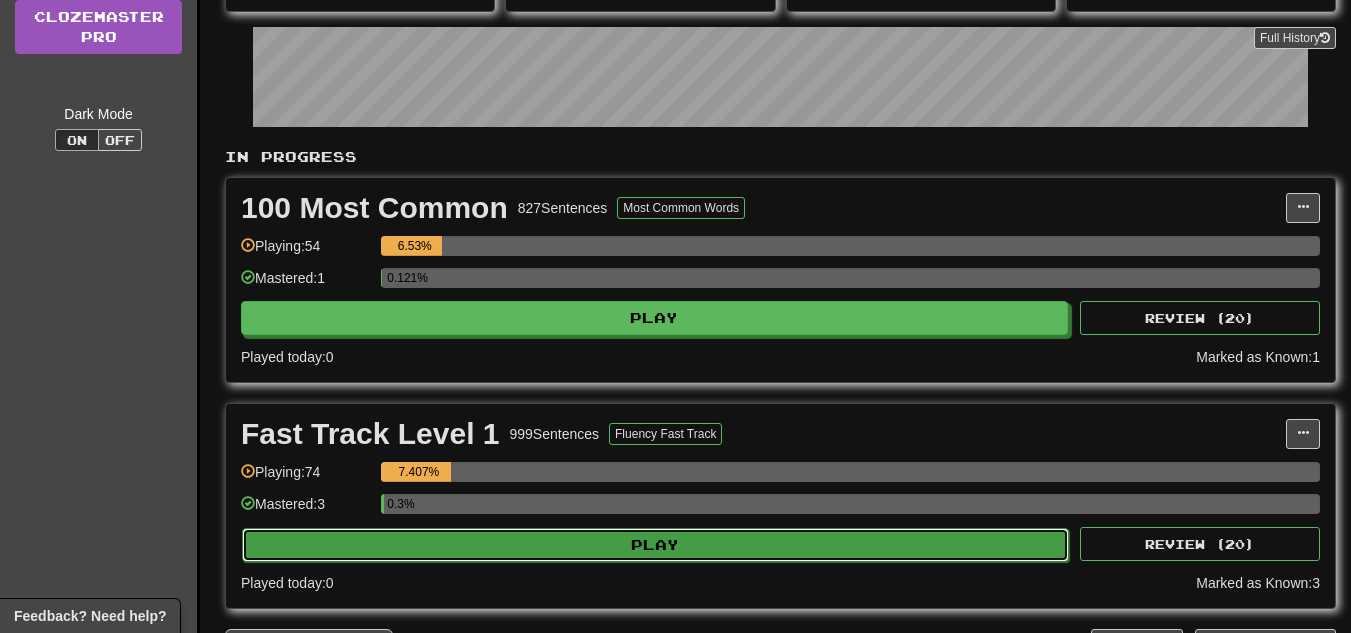 click on "Play" at bounding box center [655, 545] 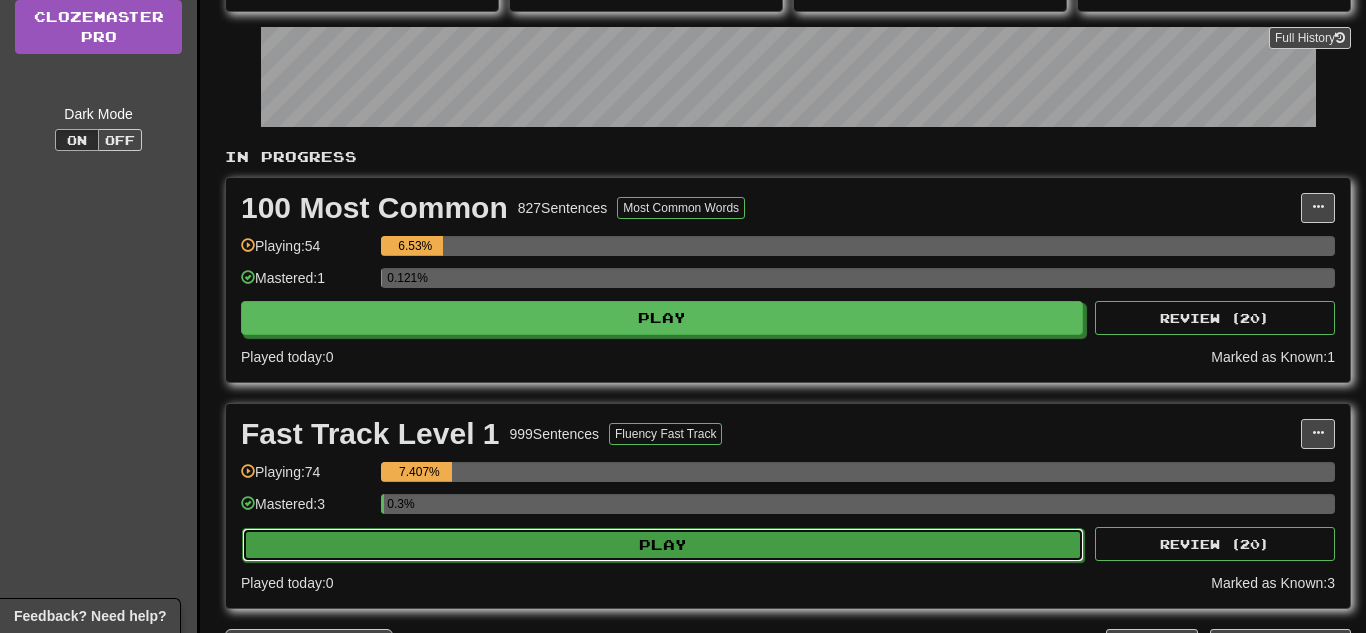 select on "**" 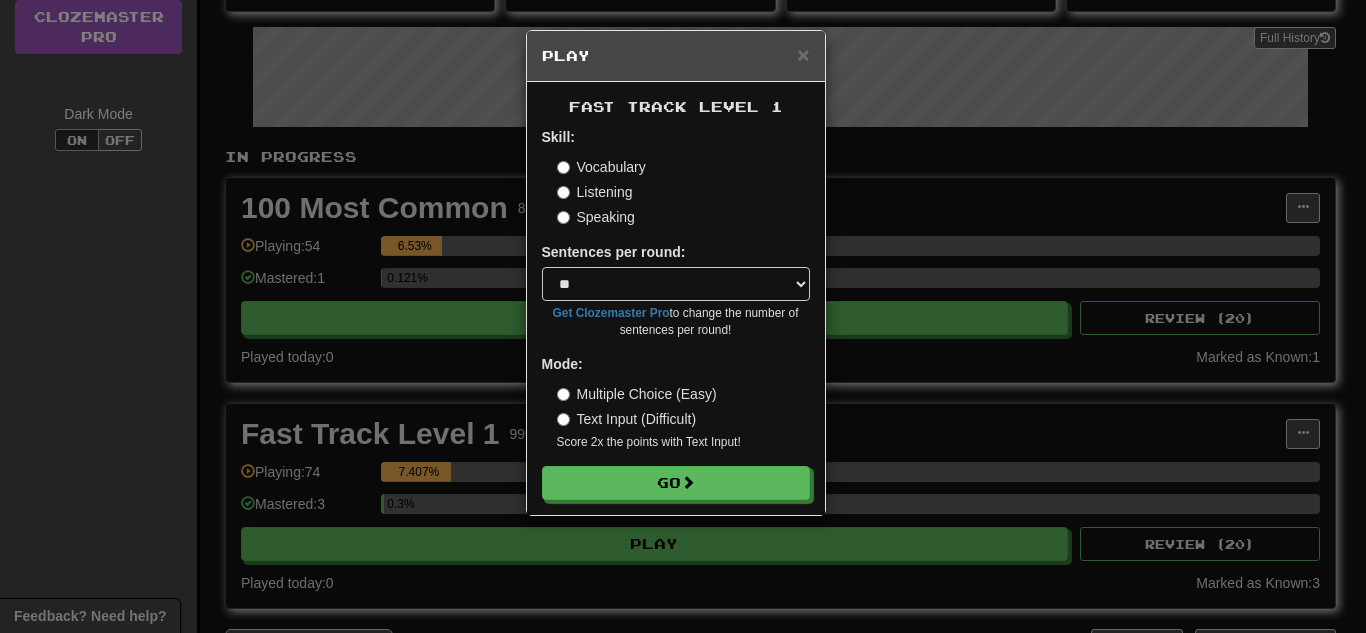 click on "× Play Fast Track Level 1 Skill: Vocabulary Listening Speaking Sentences per round: * ** ** ** ** ** *** ******** Get Clozemaster Pro  to change the number of sentences per round! Mode: Multiple Choice (Easy) Text Input (Difficult) Score 2x the points with Text Input ! Go" at bounding box center [683, 316] 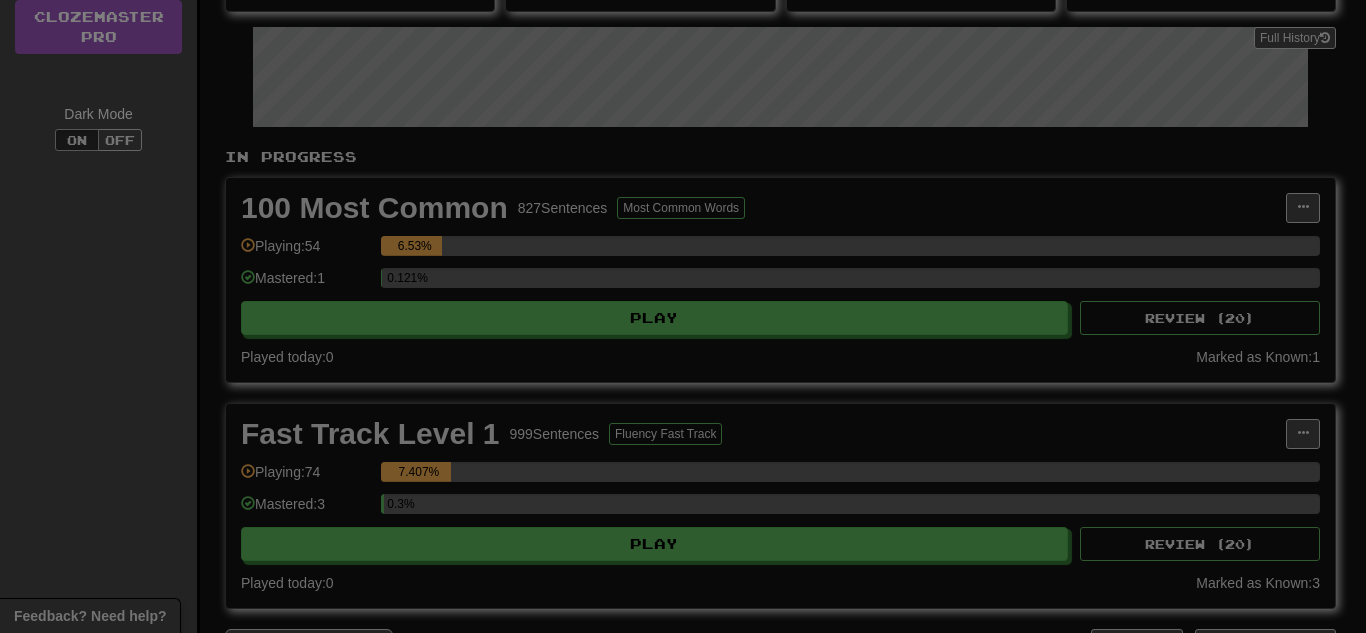 click at bounding box center [683, 316] 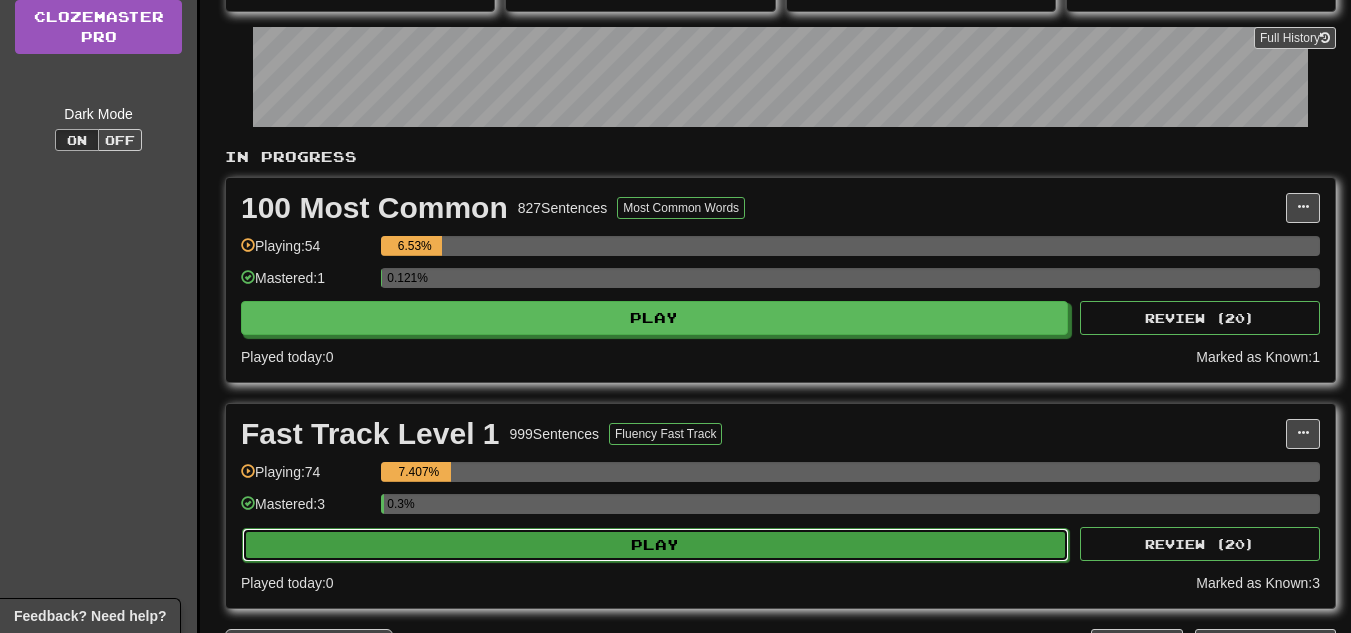 click on "Play" at bounding box center (655, 545) 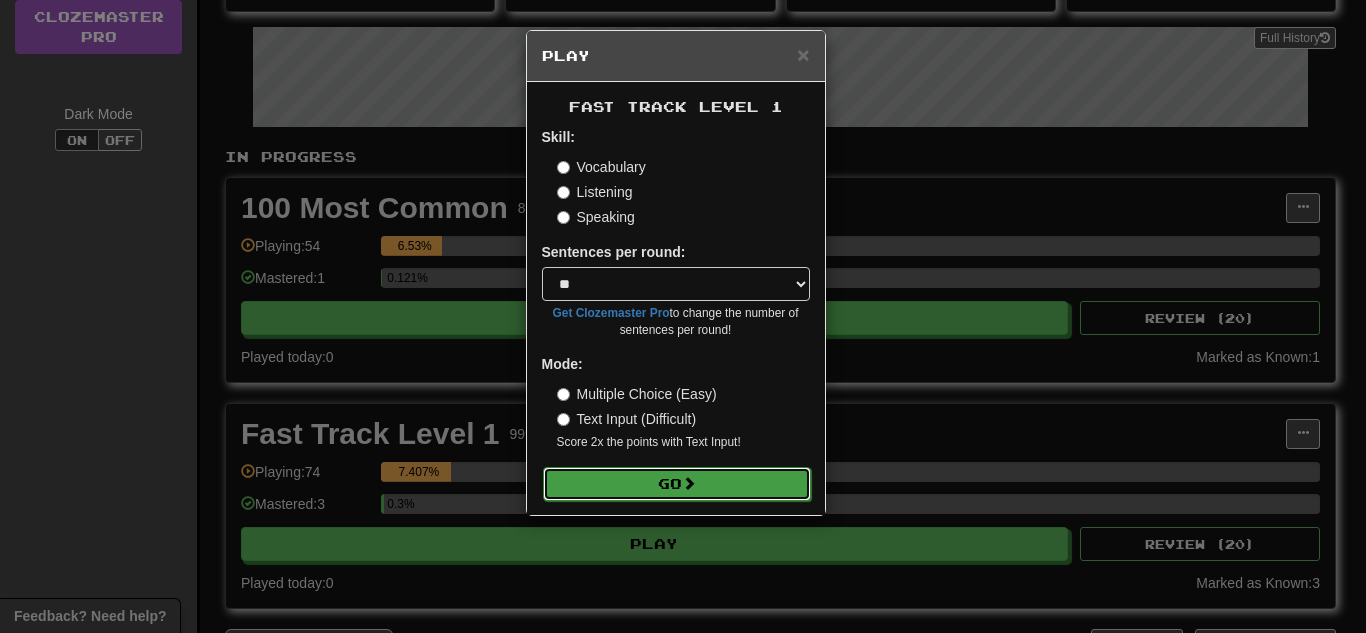 click on "Go" at bounding box center (677, 484) 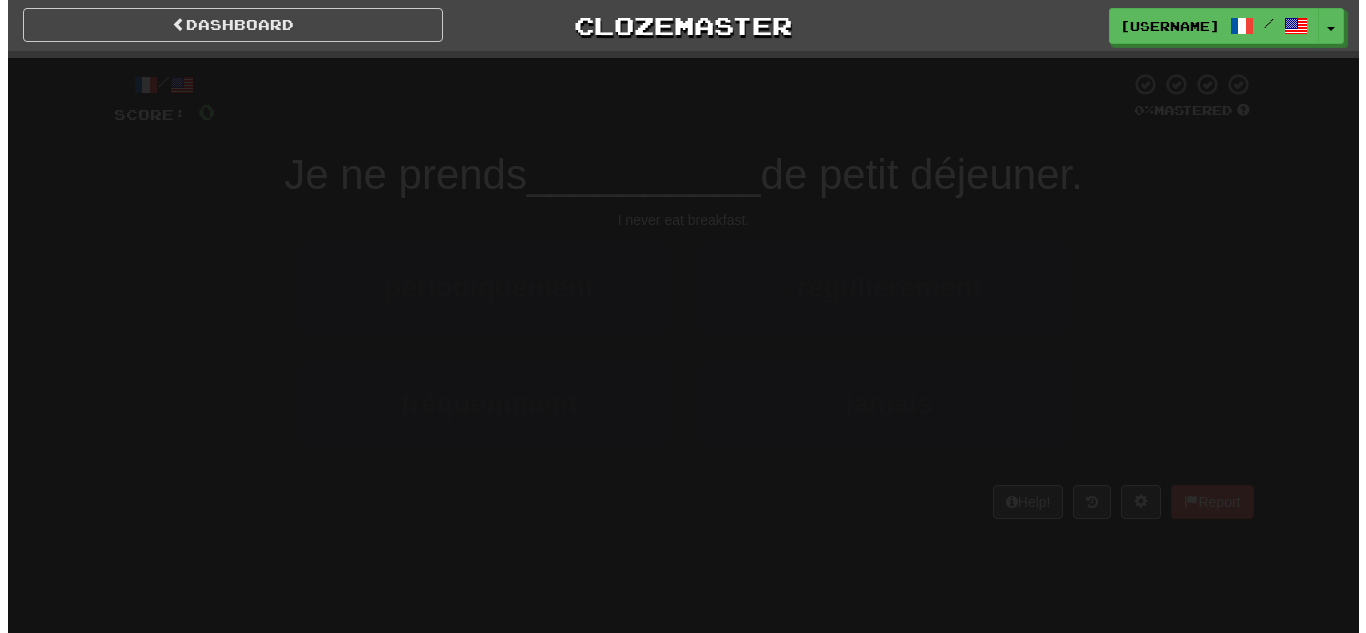 scroll, scrollTop: 0, scrollLeft: 0, axis: both 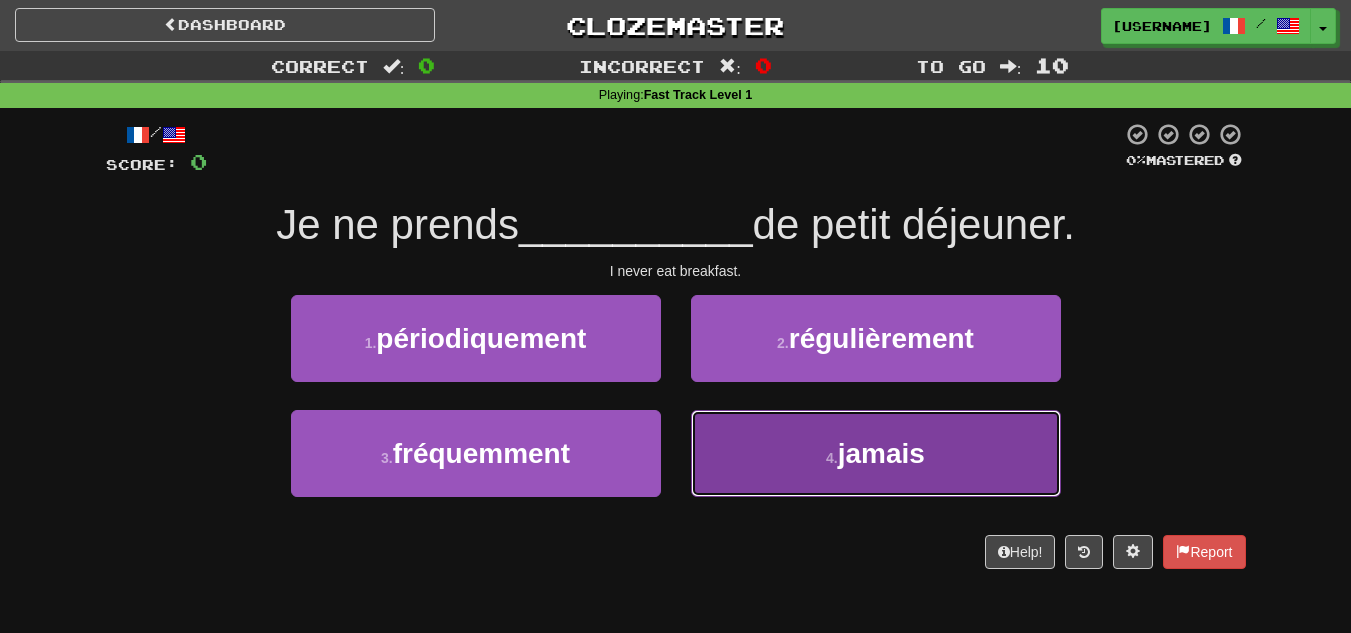 click on "4 .  jamais" at bounding box center (876, 453) 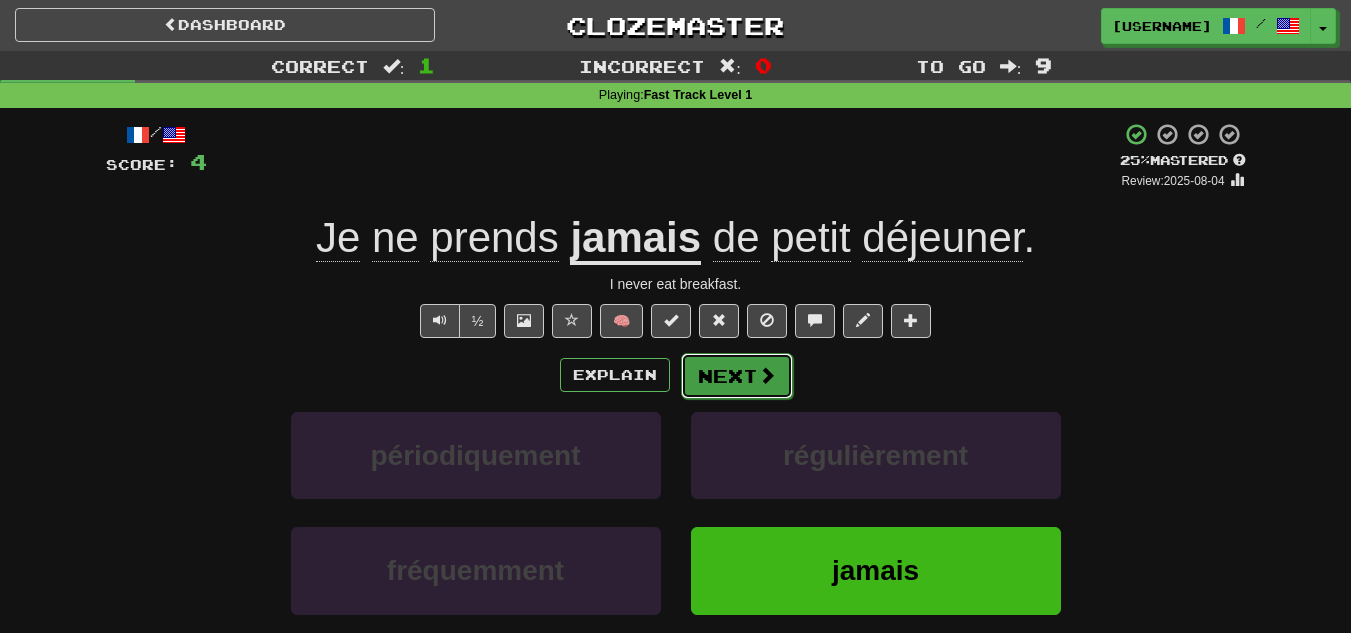 click on "Next" at bounding box center (737, 376) 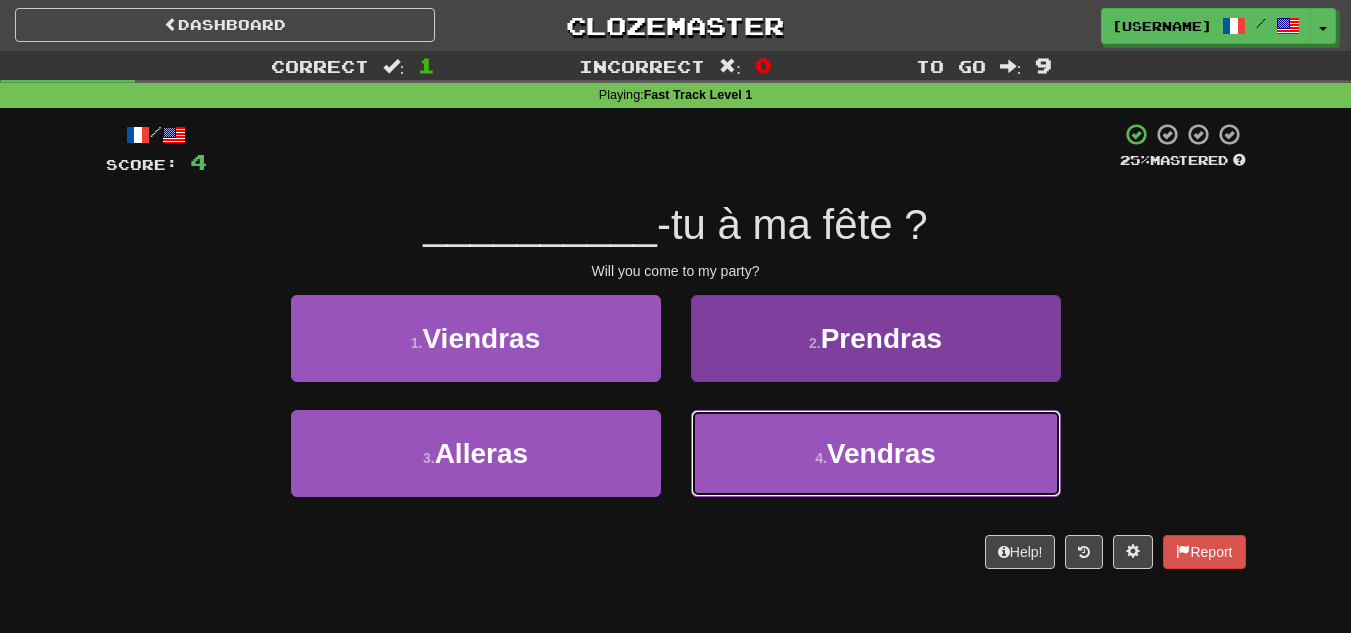 click on "4 ." at bounding box center (821, 458) 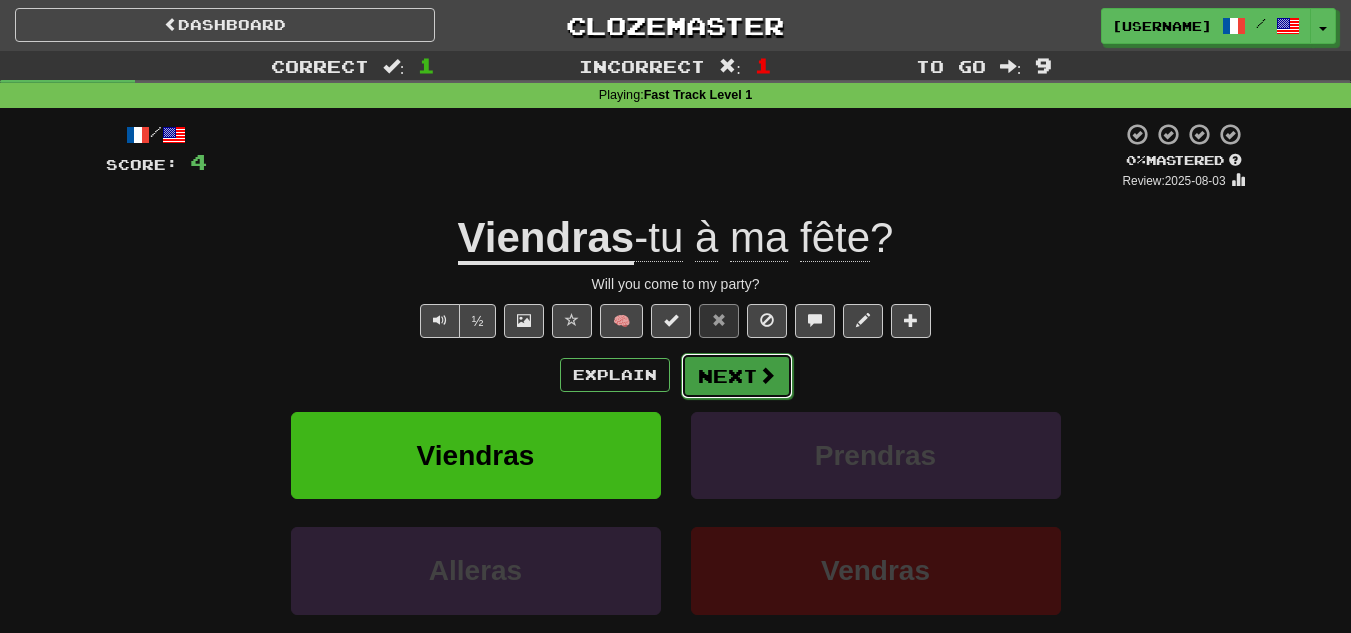 click at bounding box center [767, 375] 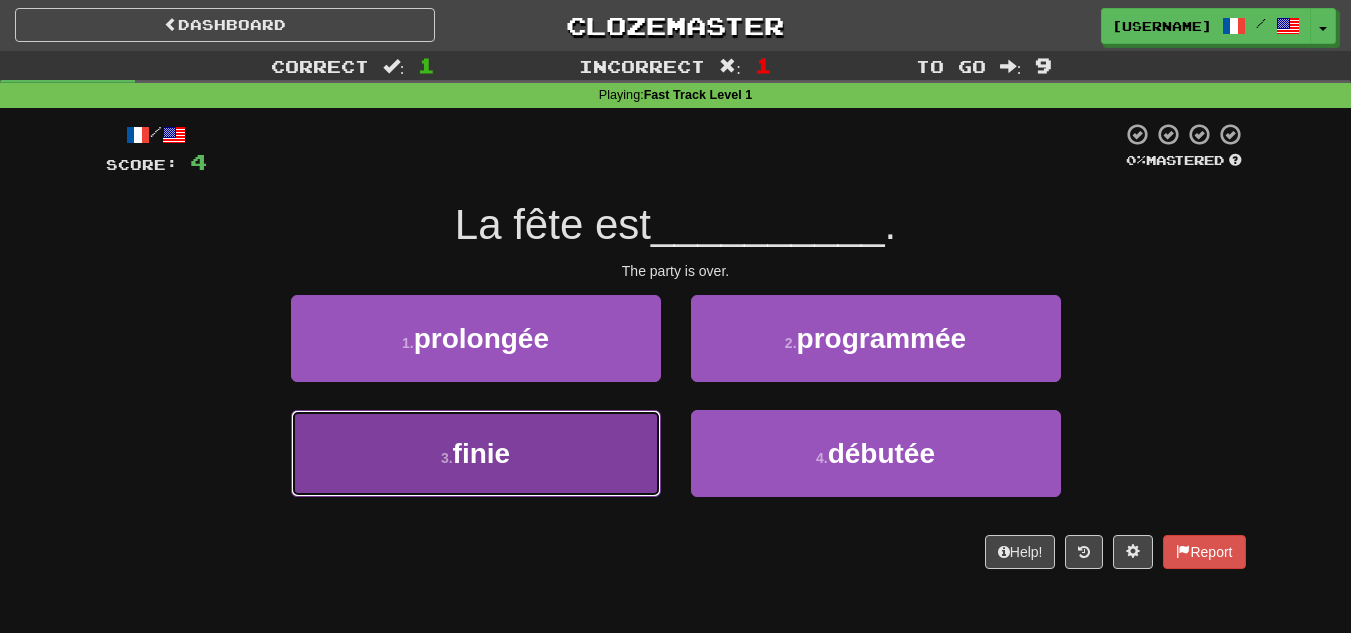 click on "3 .  finie" at bounding box center [476, 453] 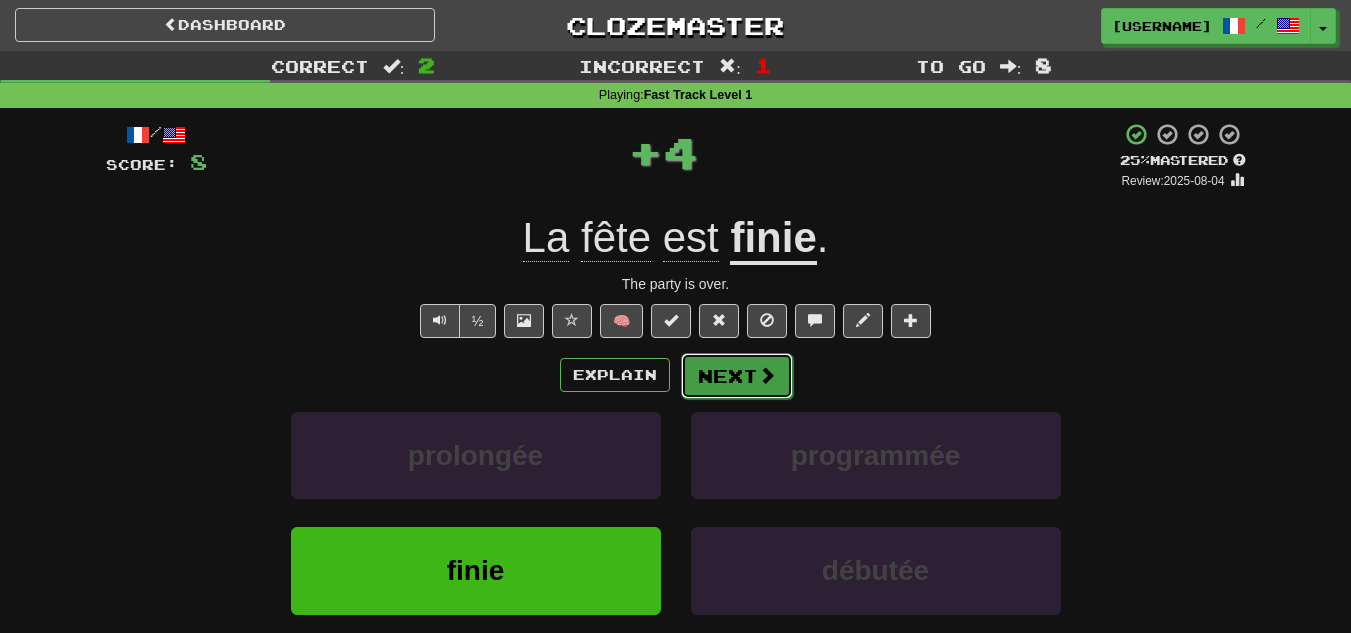 click on "Next" at bounding box center (737, 376) 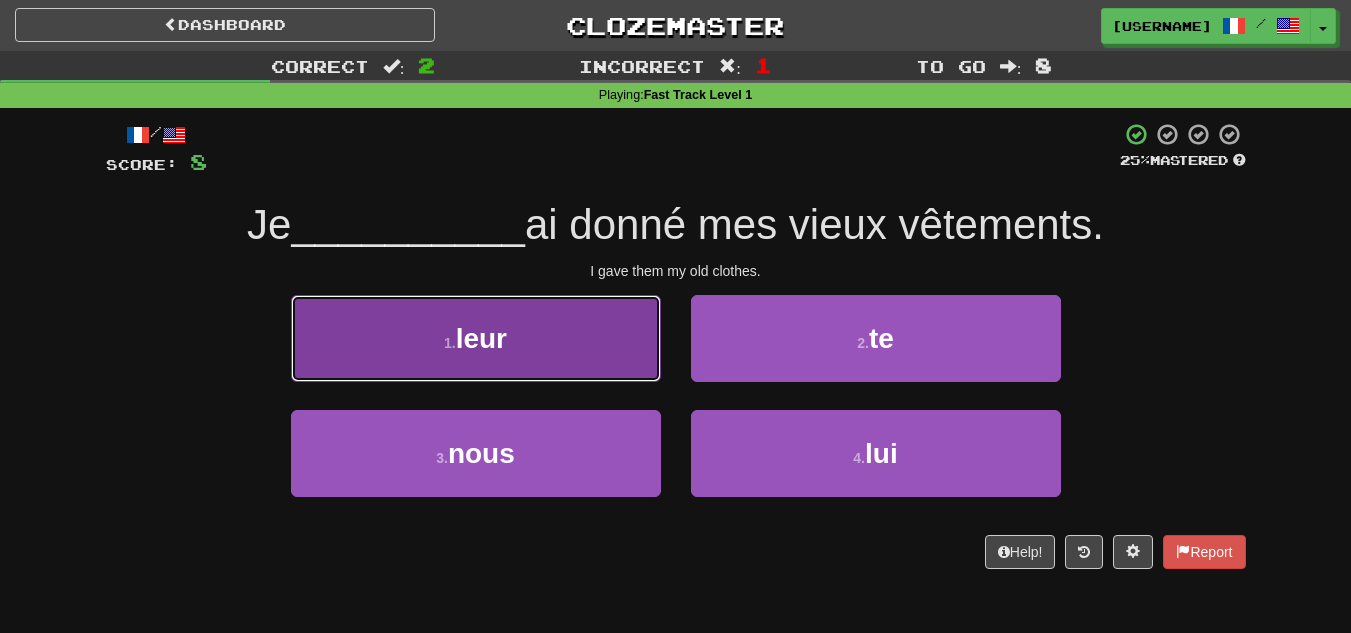 click on "1 .  leur" at bounding box center (476, 338) 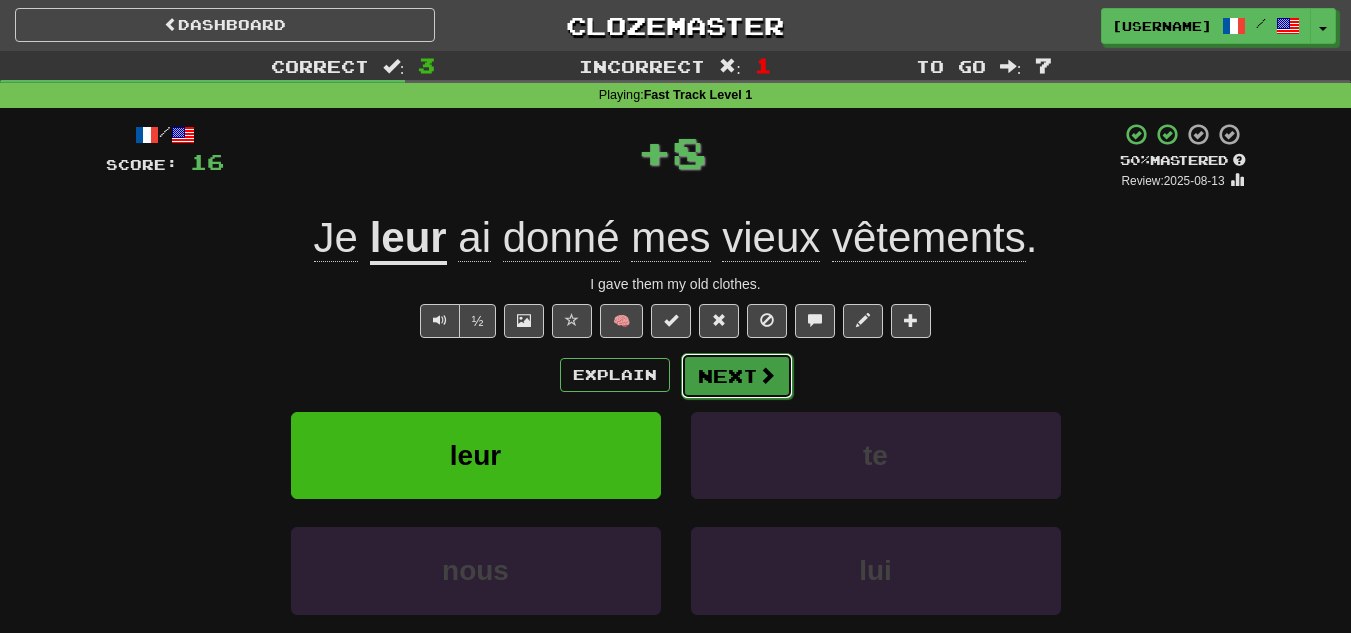 click on "Next" at bounding box center [737, 376] 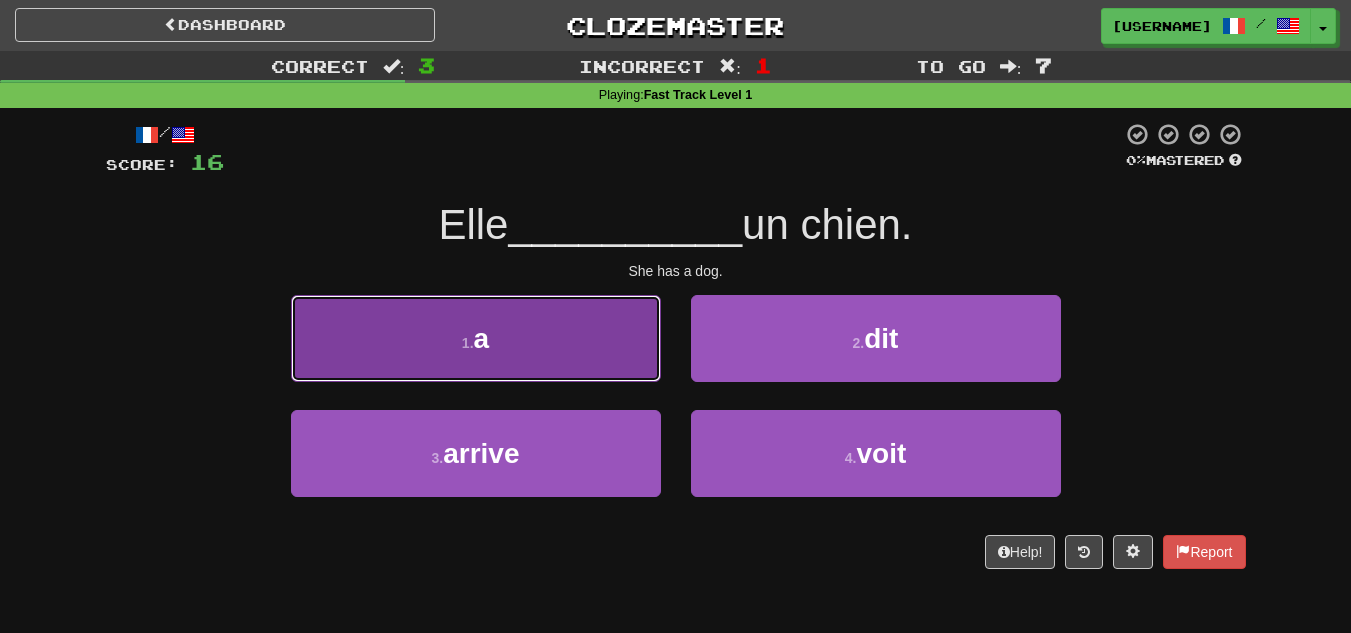 click on "1 .  a" at bounding box center (476, 338) 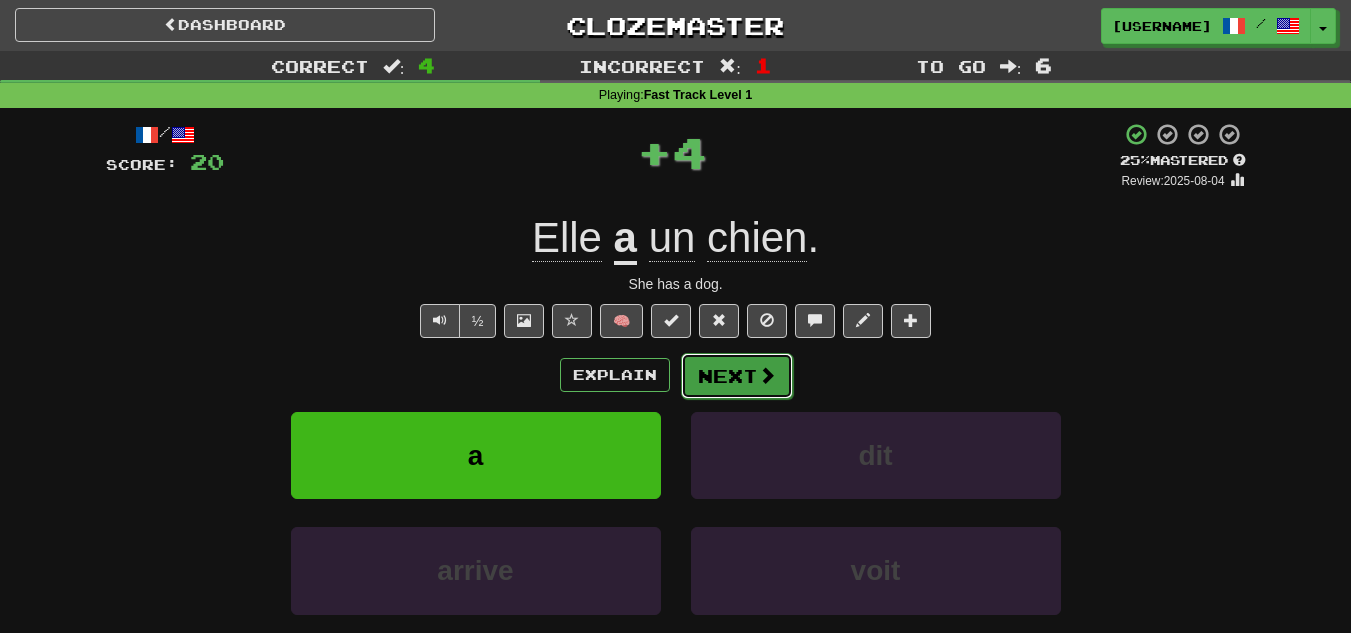 click on "Next" at bounding box center [737, 376] 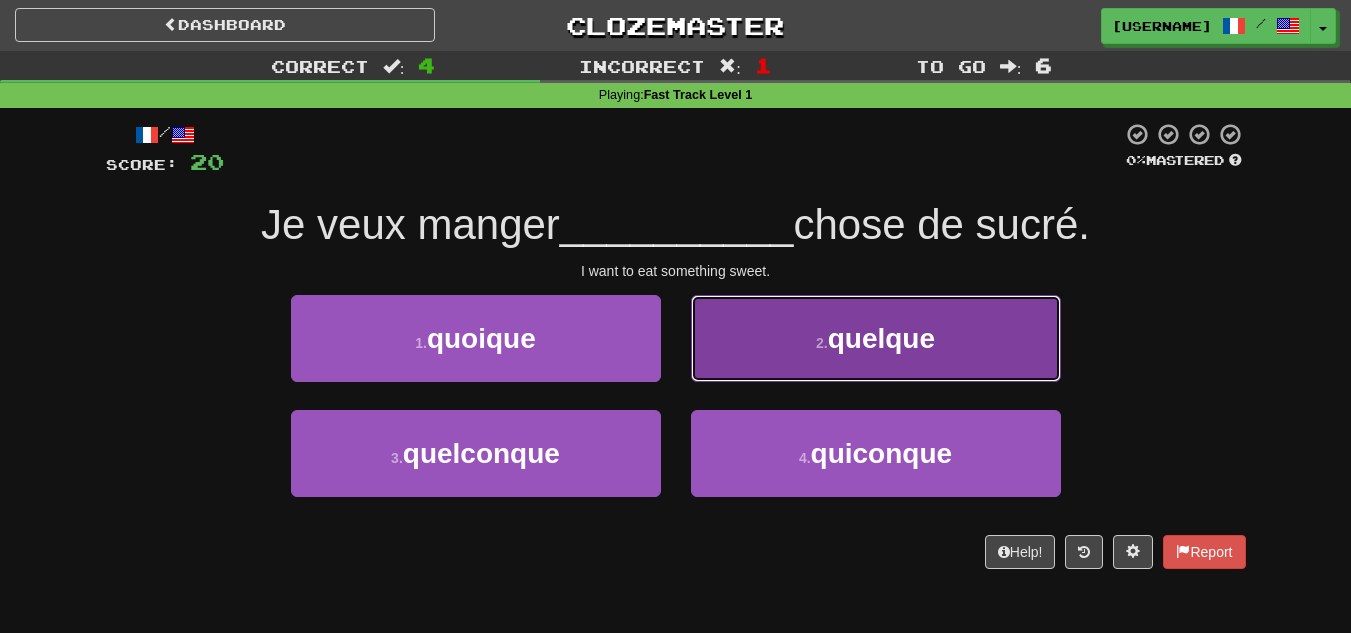 click on "2 .  quelque" at bounding box center (876, 338) 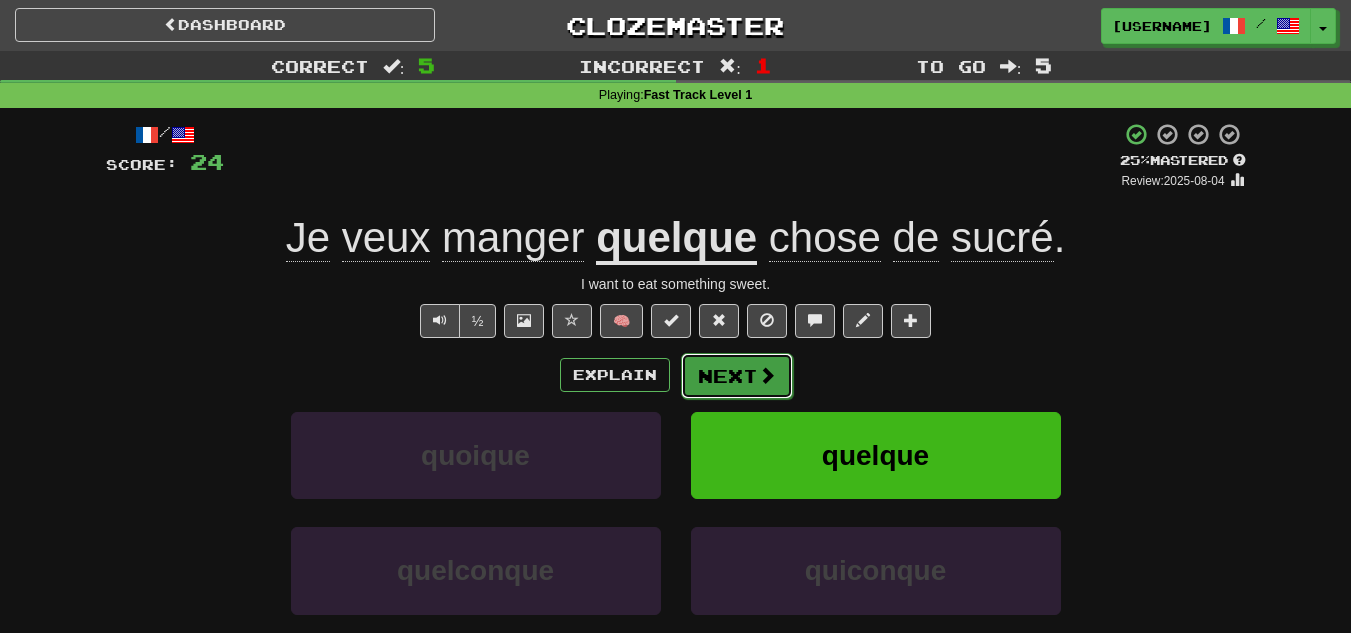 click on "Next" at bounding box center [737, 376] 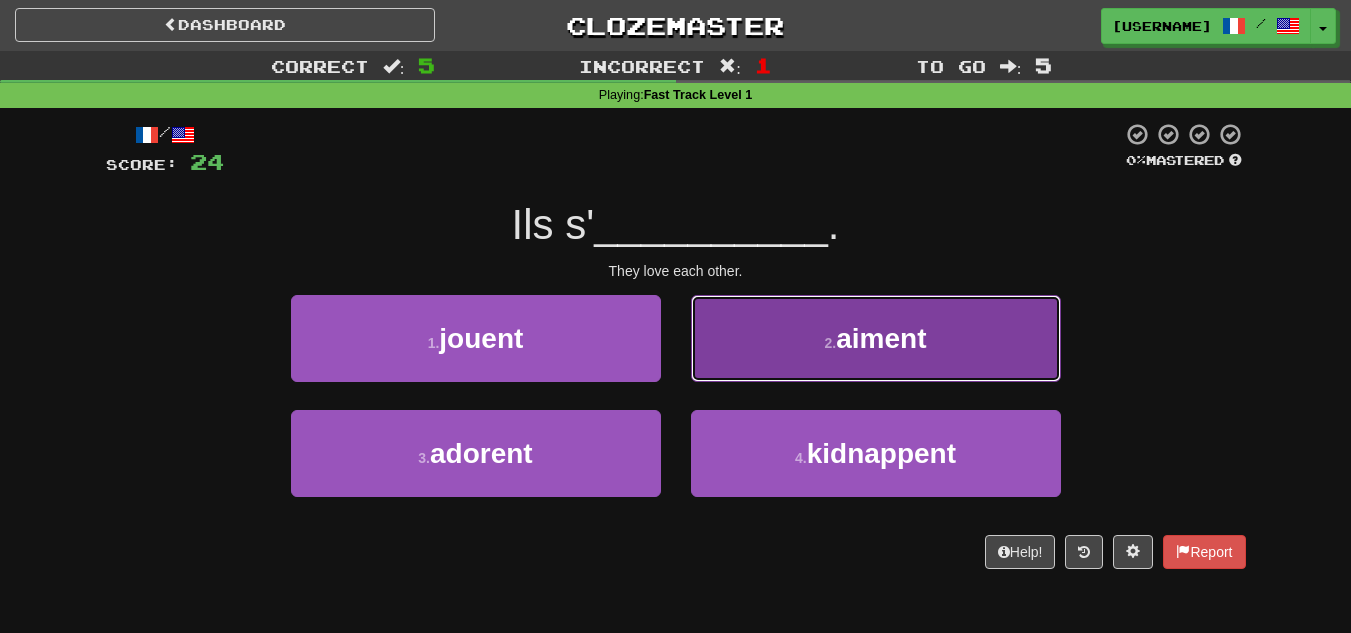 click on "2 .  aiment" at bounding box center (876, 338) 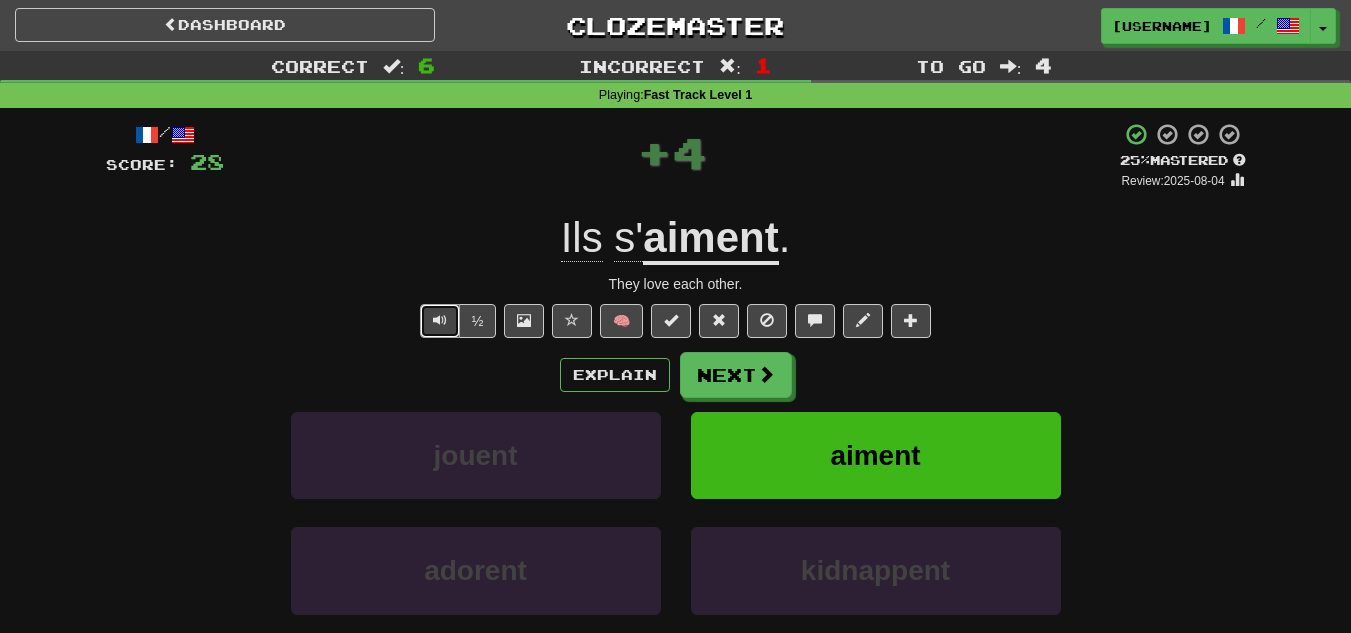 click at bounding box center (440, 320) 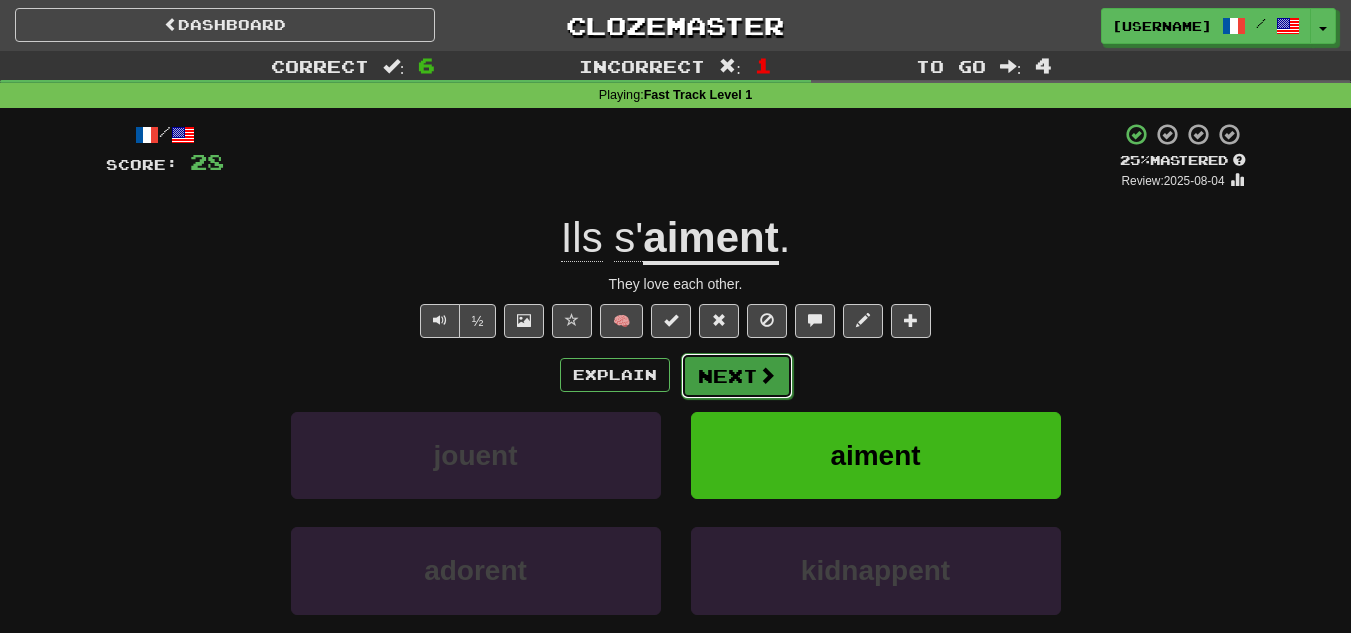 click on "Next" at bounding box center [737, 376] 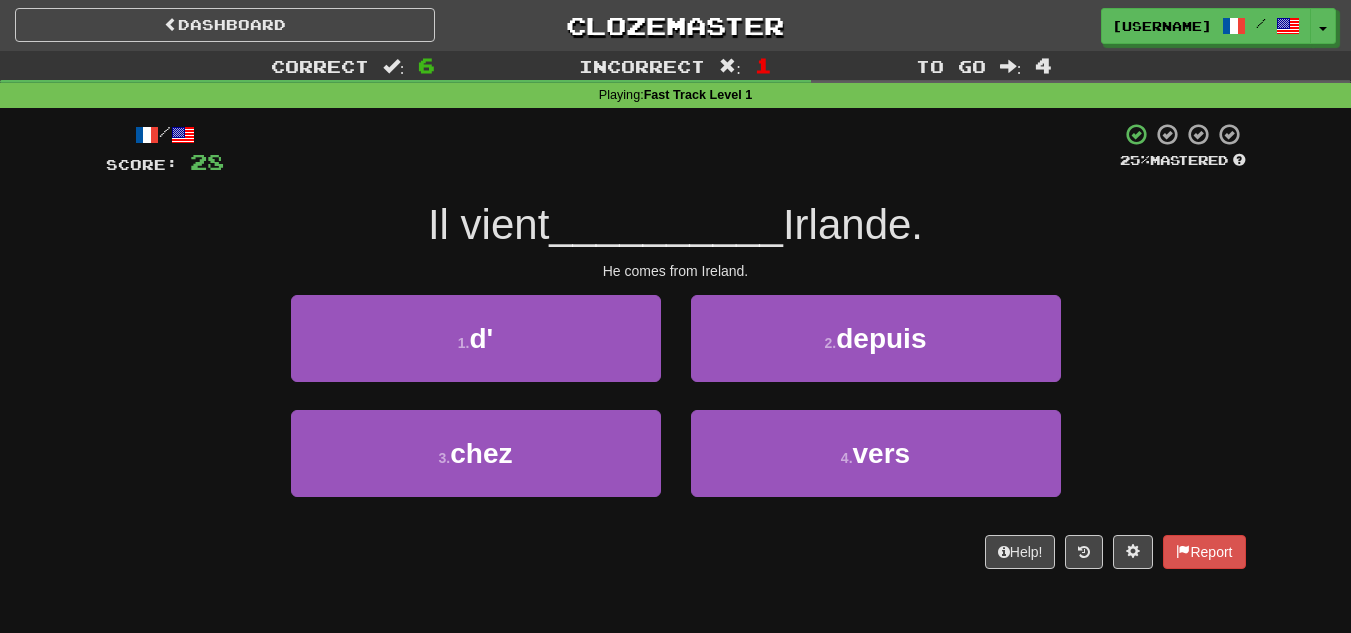 click on "He comes from Ireland." at bounding box center (676, 271) 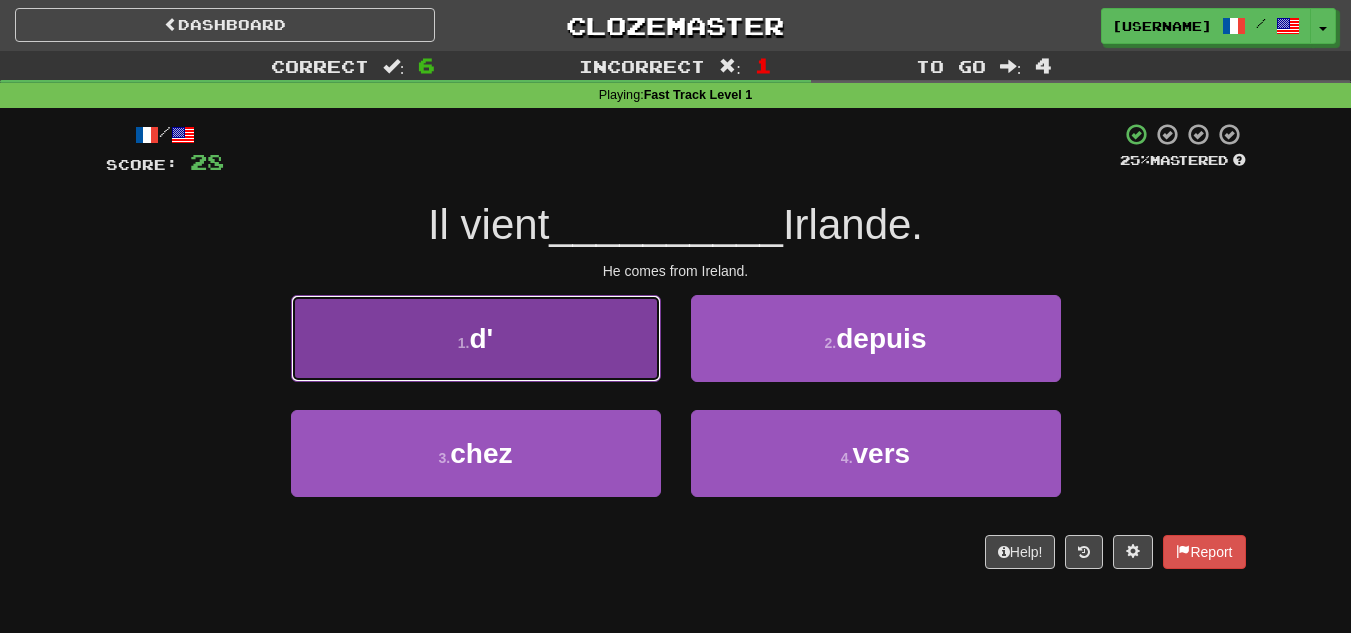 click on "1 .  d'" at bounding box center (476, 338) 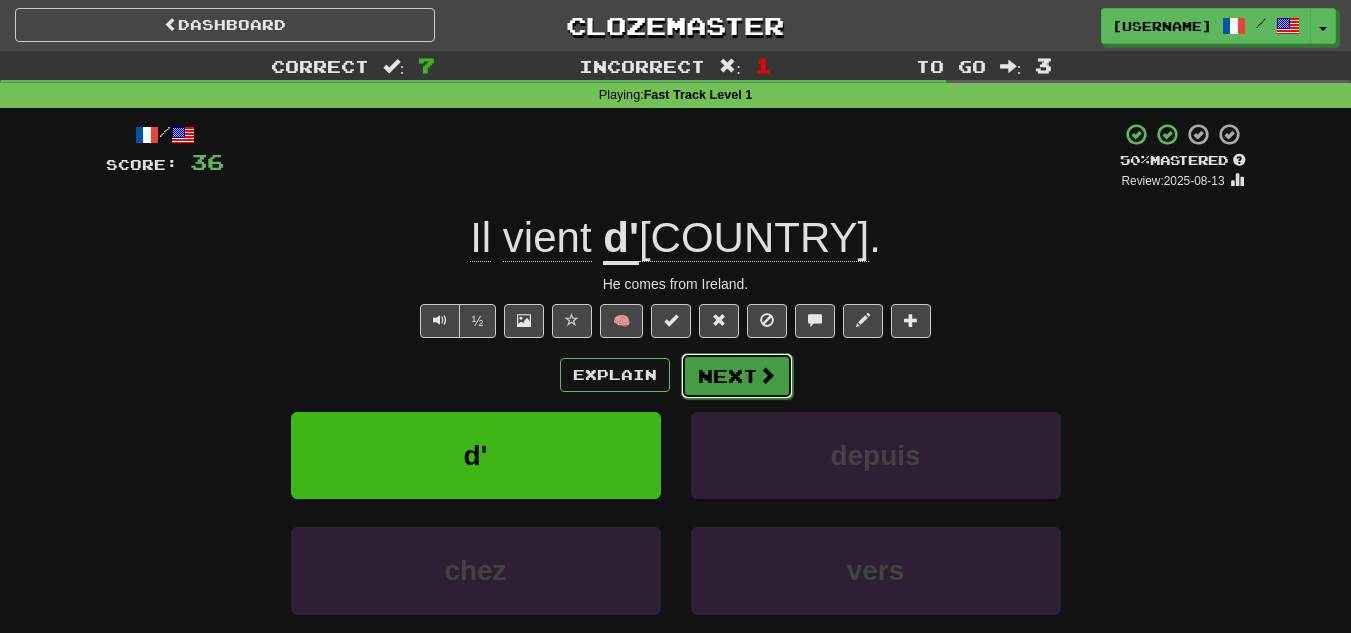 click at bounding box center (767, 375) 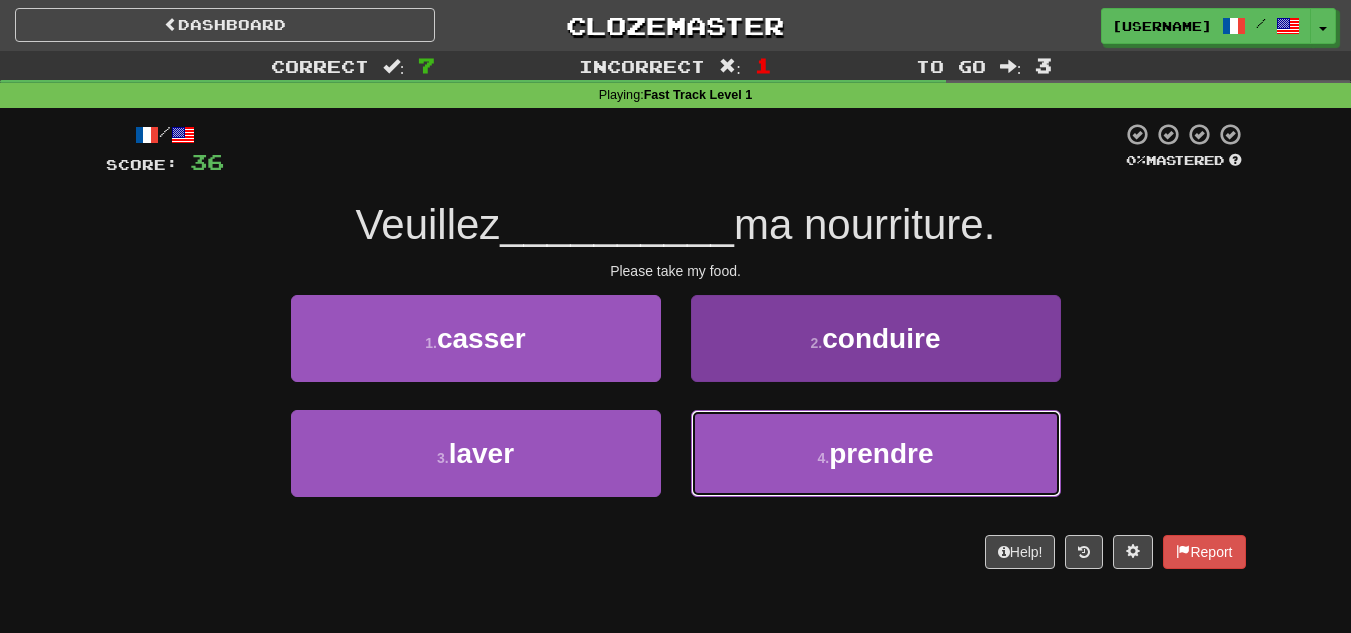 click on "4 .  prendre" at bounding box center [876, 453] 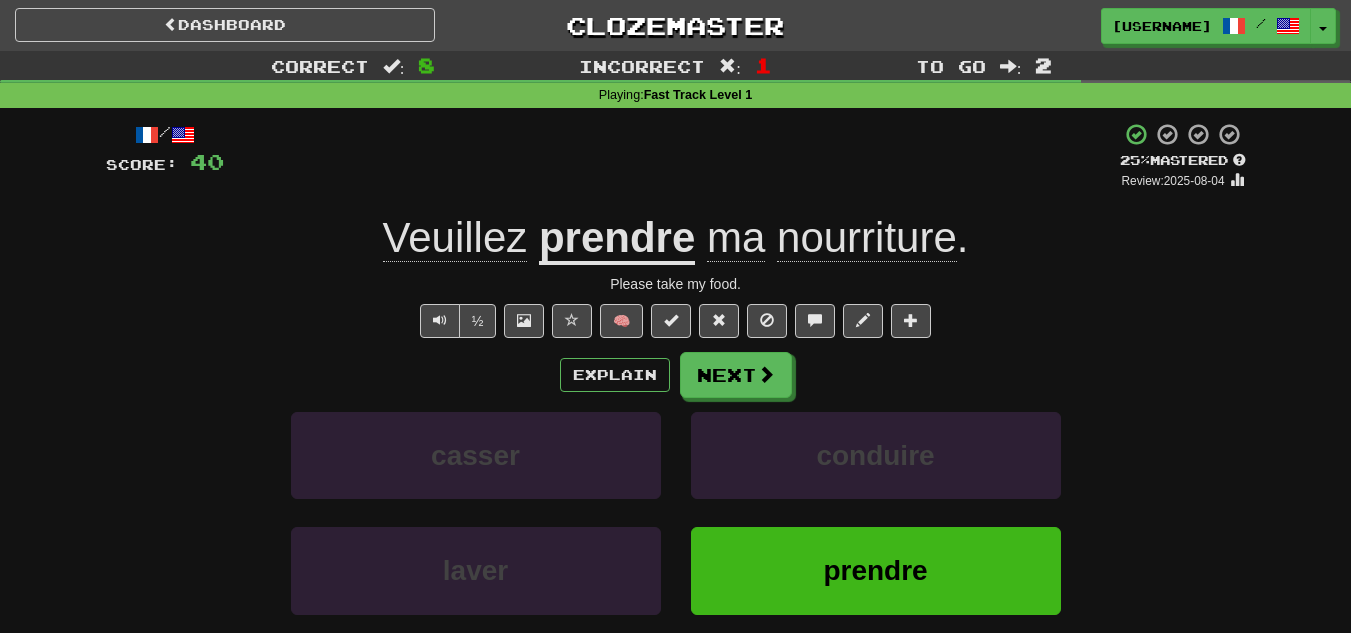 click on "Veuillez" 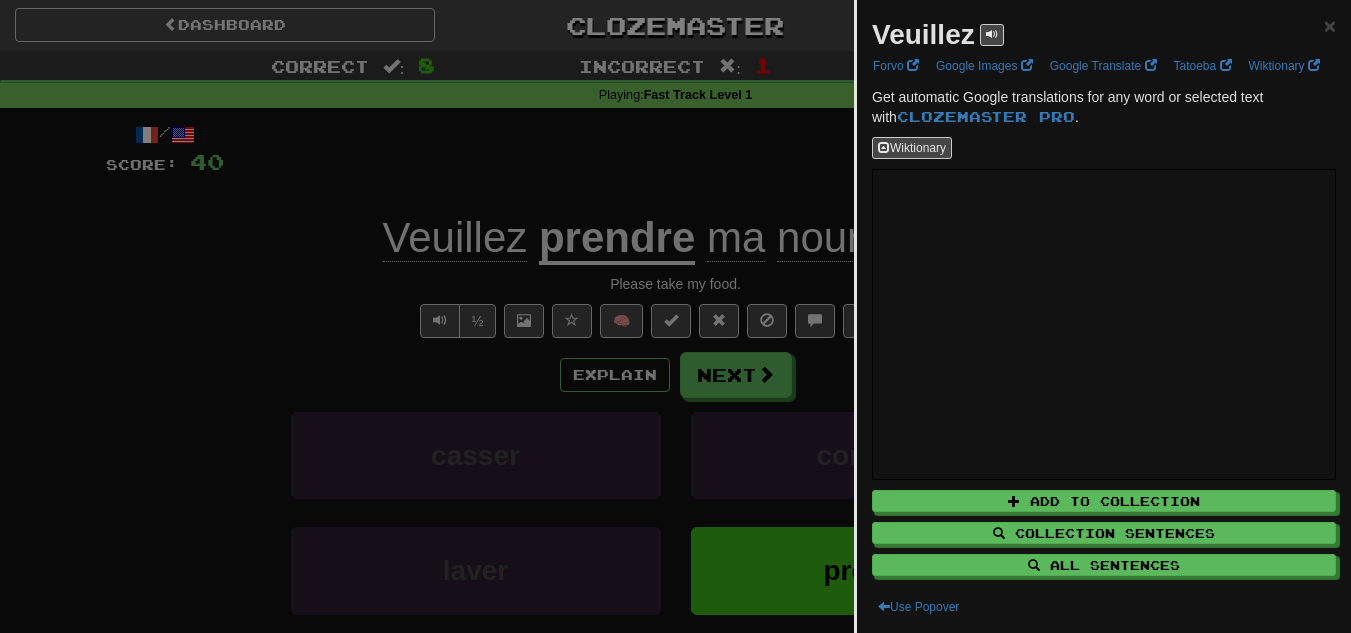 click at bounding box center (675, 316) 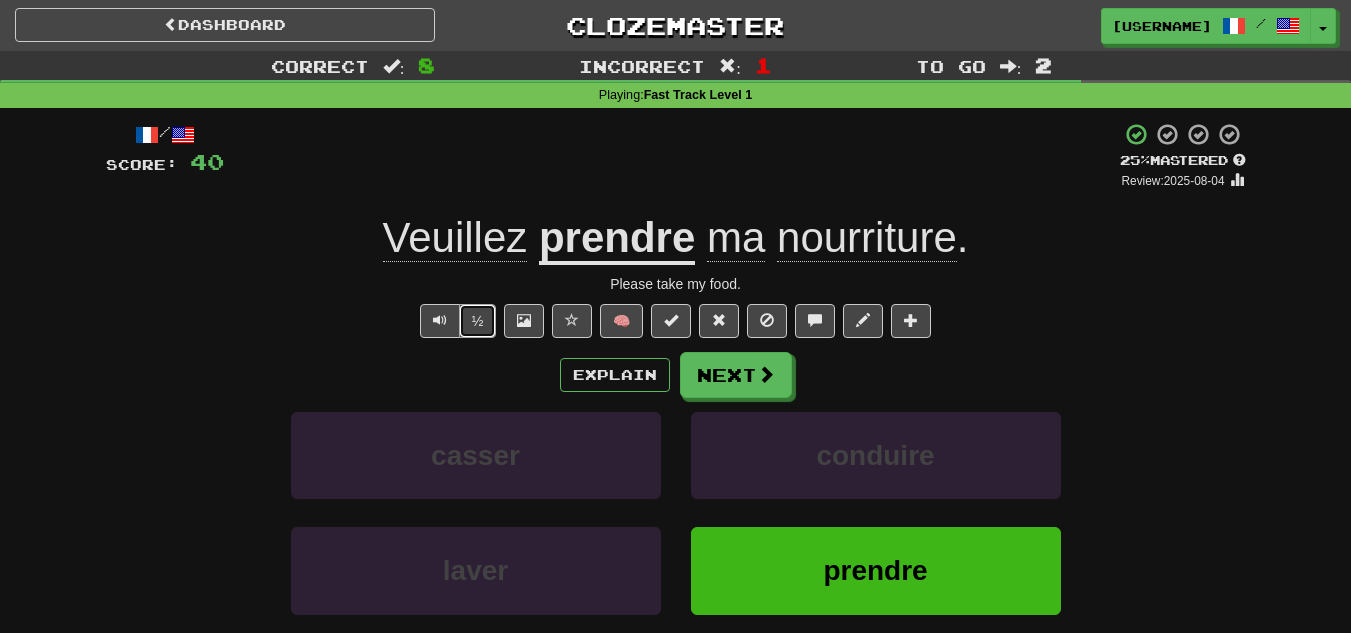 click on "½" at bounding box center [478, 321] 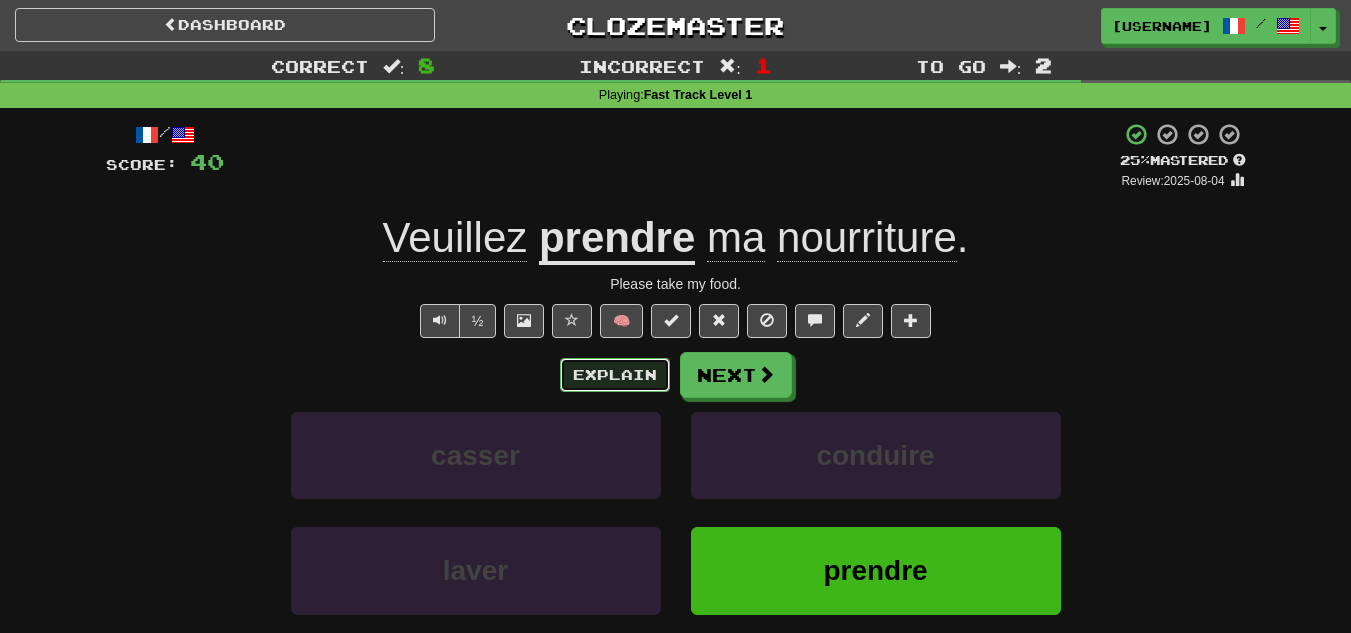 click on "Explain" at bounding box center [615, 375] 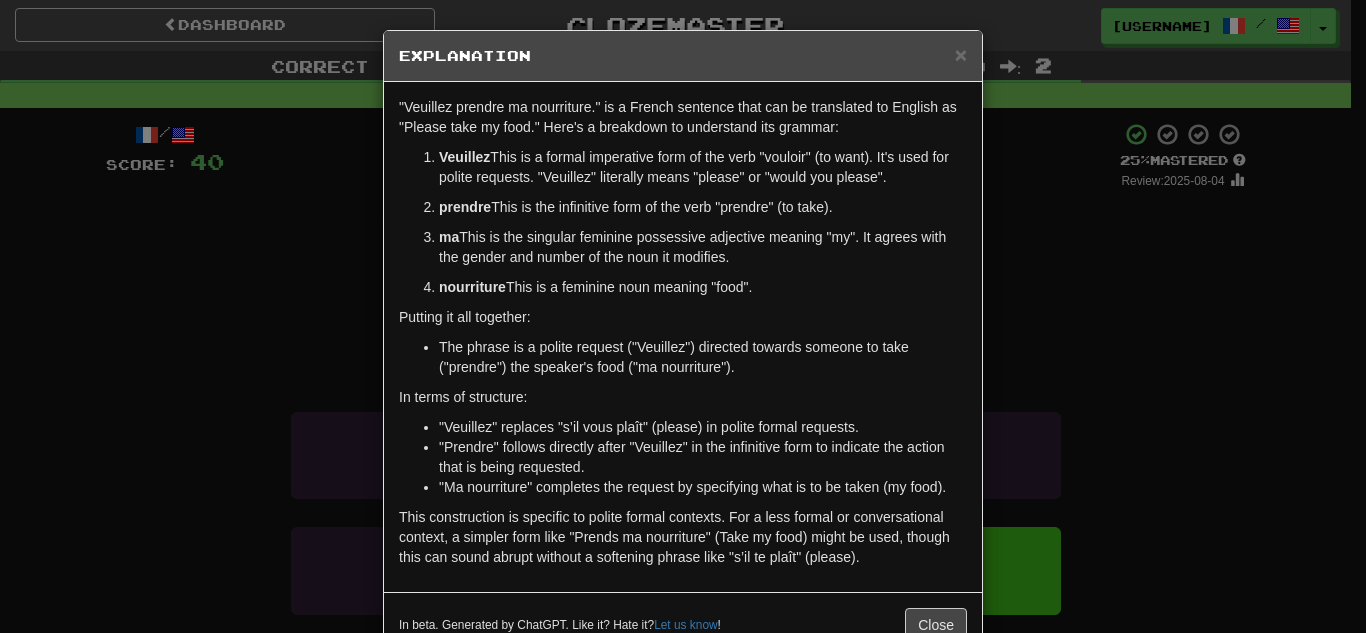 click on "× Explanation "Veuillez prendre ma nourriture." is a French sentence that can be translated to English as "Please take my food." Here's a breakdown to understand its grammar:
Veuillez : This is a formal imperative form of the verb "vouloir" (to want). It's used for polite requests. "Veuillez" literally means "please" or "would you please".
prendre : This is the infinitive form of the verb "prendre" (to take).
ma : This is the singular feminine possessive adjective meaning "my". It agrees with the gender and number of the noun it modifies.
nourriture : This is a feminine noun meaning "food".
Putting it all together:
The phrase is a polite request ("Veuillez") directed towards someone to take ("prendre") the speaker's food ("ma nourriture").
In terms of structure:
"Veuillez" replaces "s’il vous plaît" (please) in polite formal requests.
"Prendre" follows directly after "Veuillez" in the infinitive form to indicate the action that is being requested.
! Close" at bounding box center [683, 316] 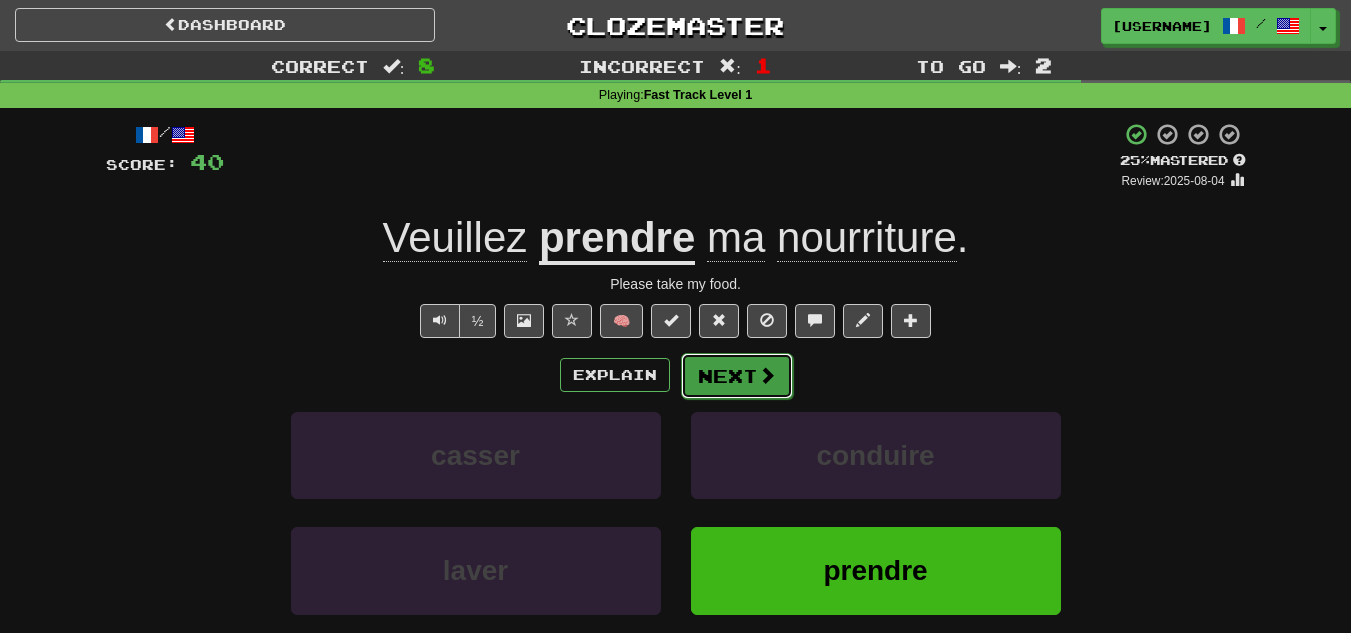click on "Next" at bounding box center [737, 376] 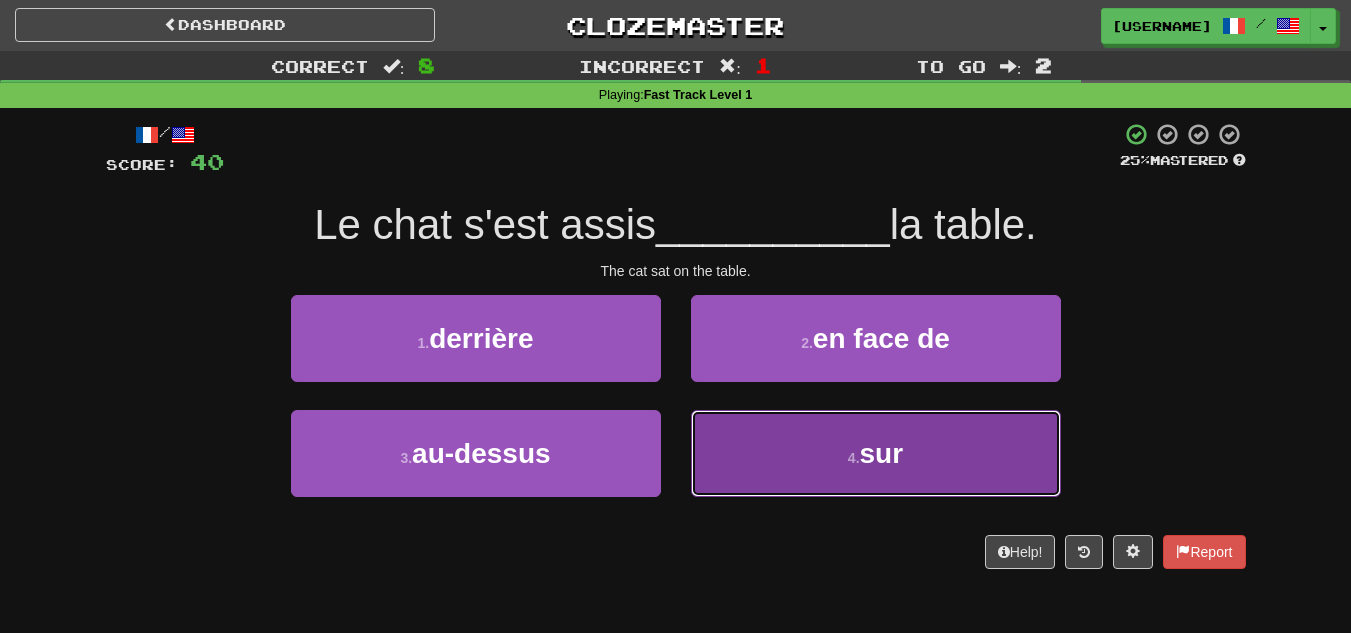 click on "4 .  sur" at bounding box center (876, 453) 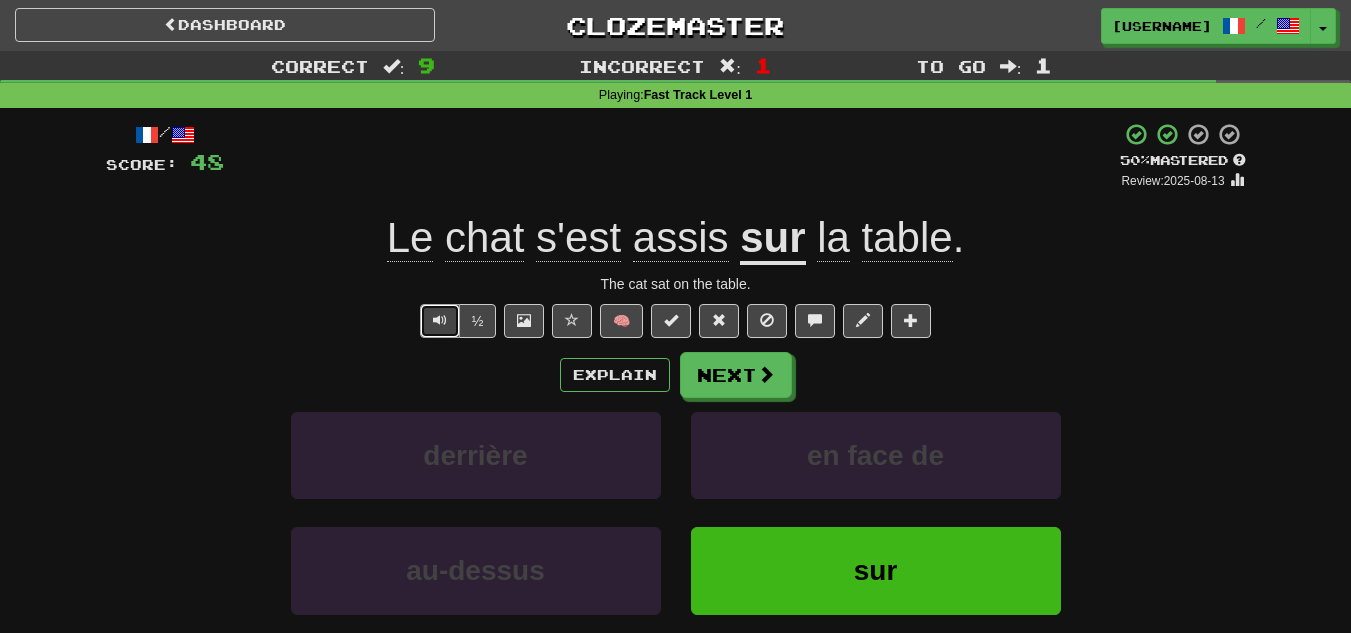 click at bounding box center [440, 320] 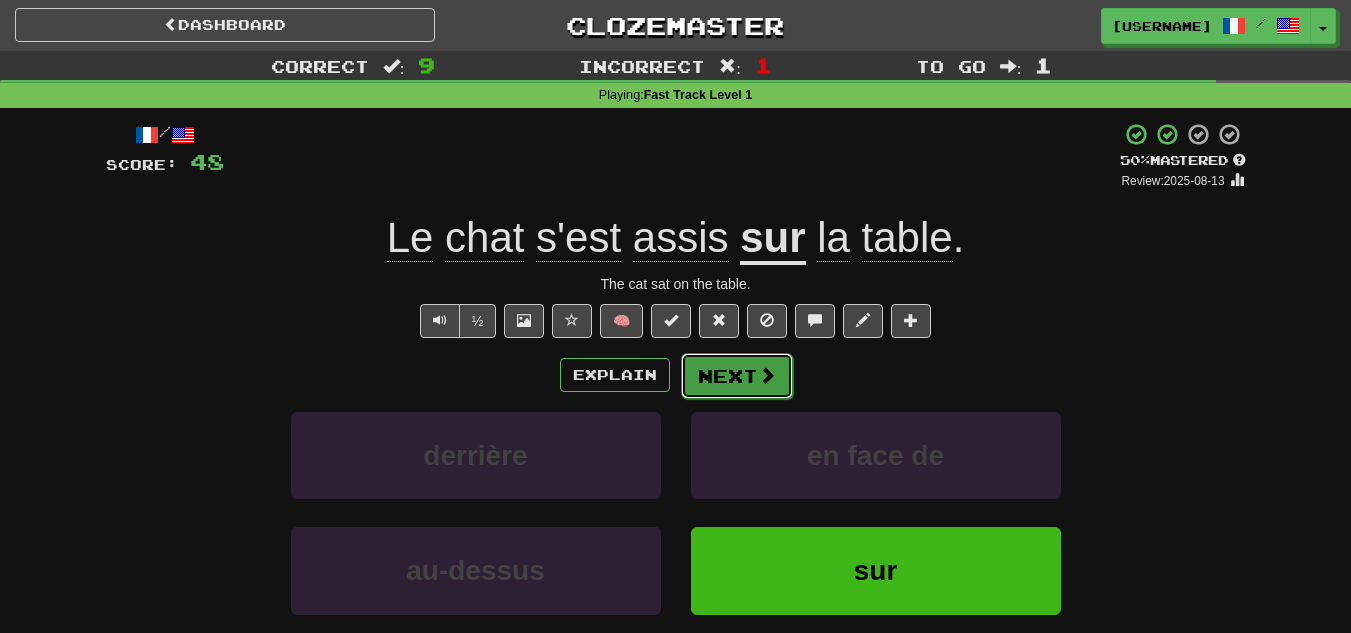 click on "Next" at bounding box center (737, 376) 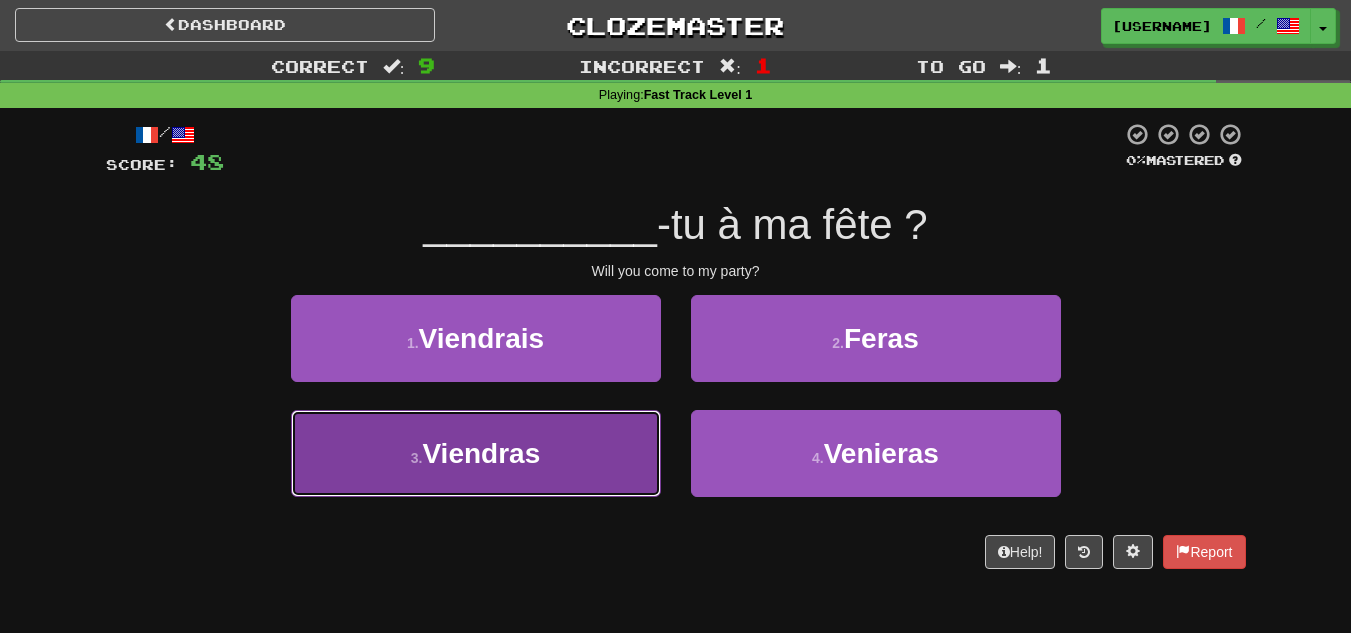 click on "3 .  Viendras" at bounding box center [476, 453] 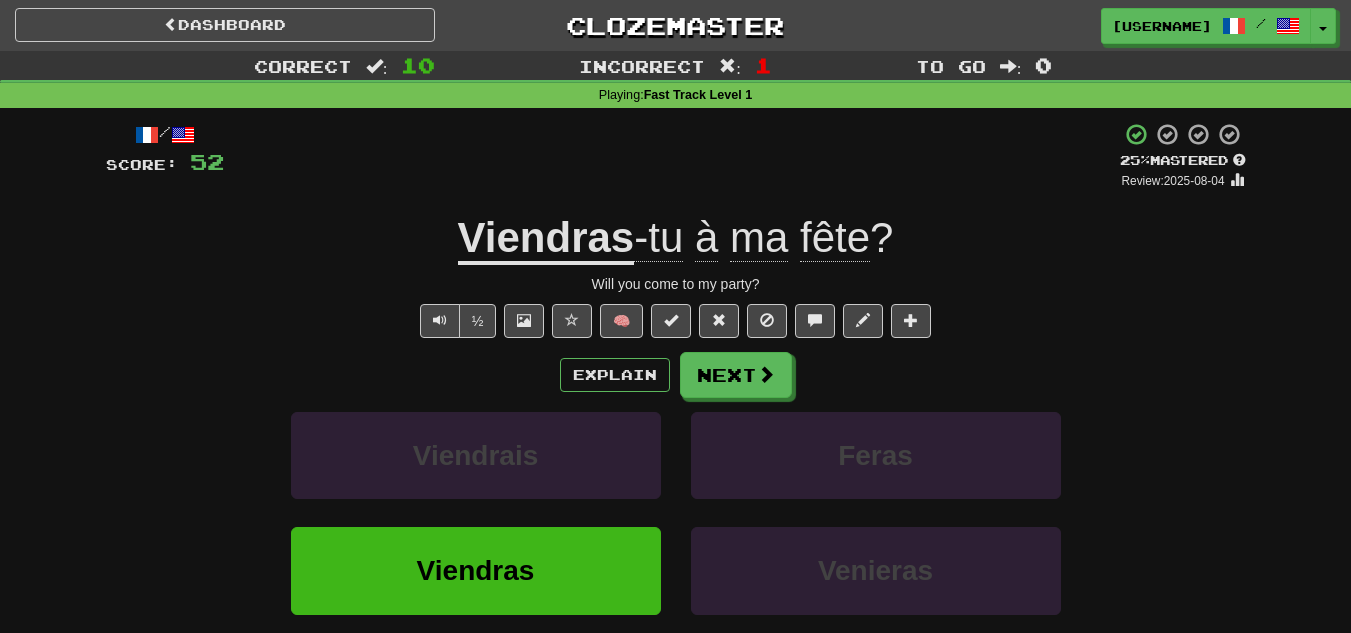 click on "Explain Next" at bounding box center [676, 375] 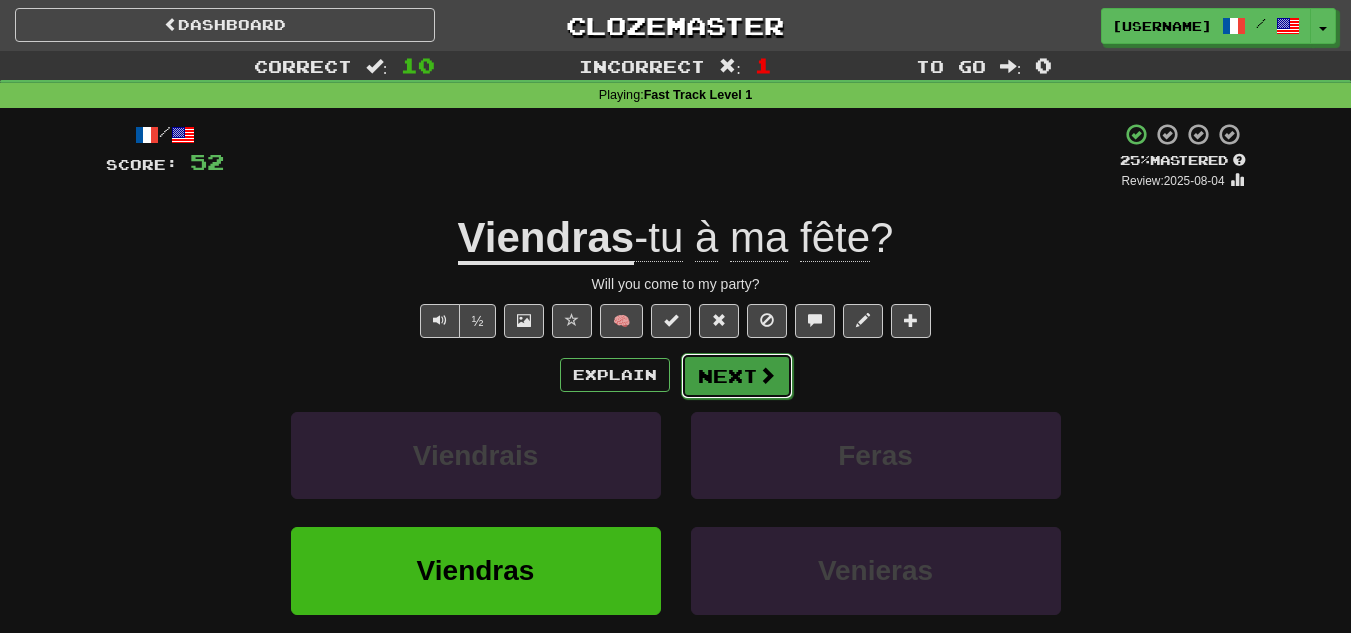 click at bounding box center [767, 375] 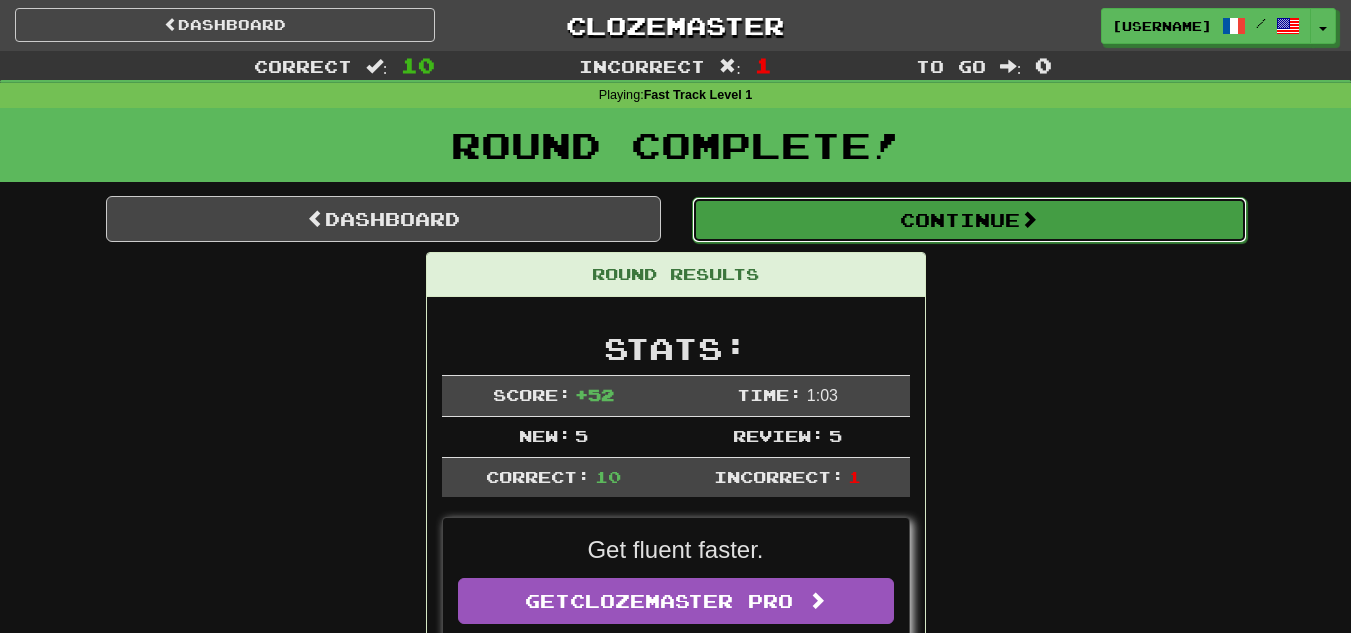 click on "Continue" at bounding box center (969, 220) 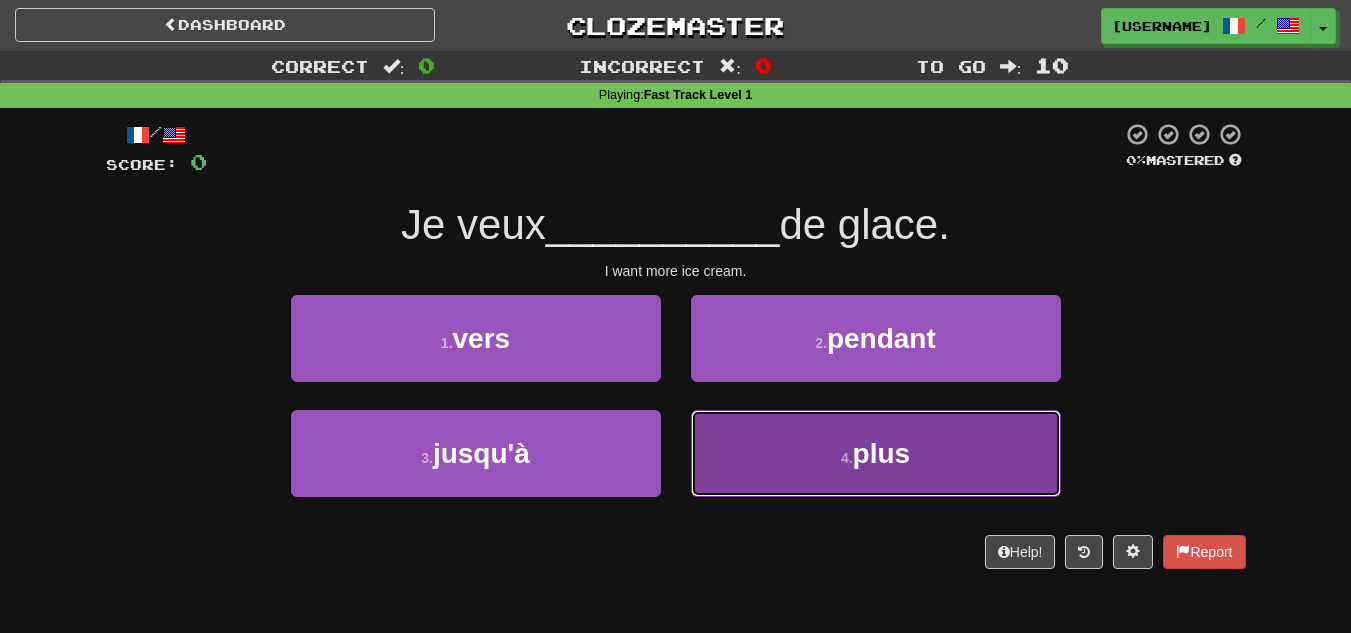 click on "4 .  plus" at bounding box center [876, 453] 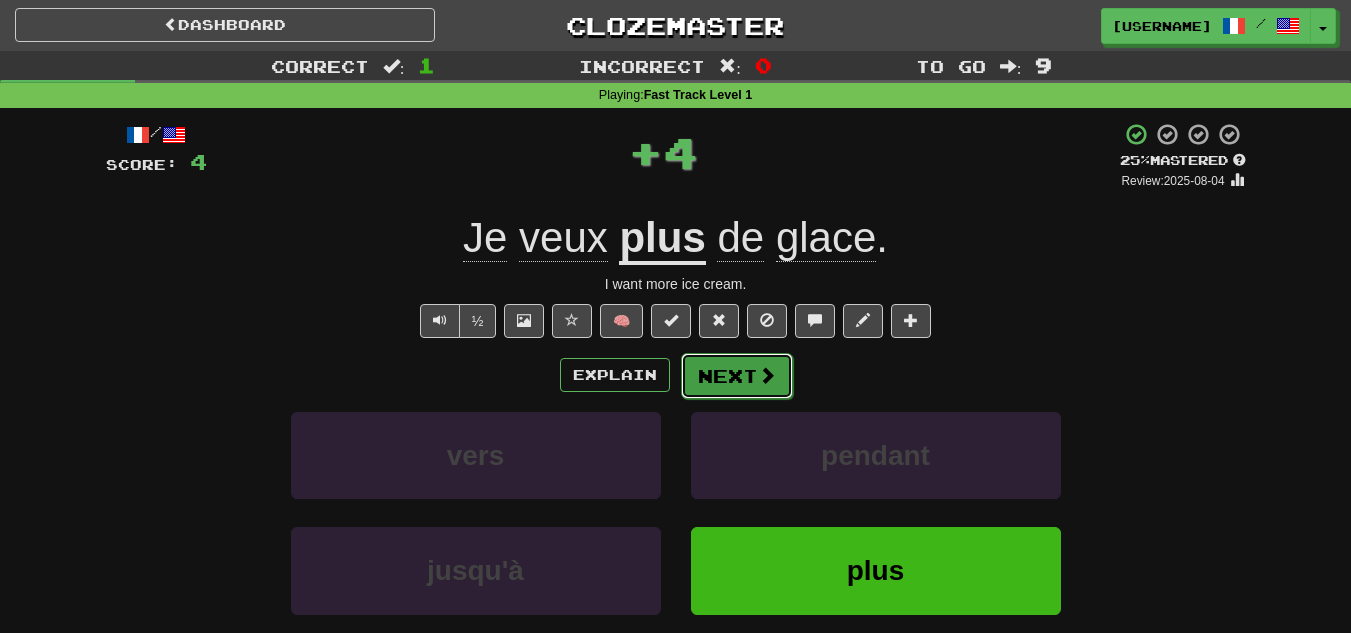 click on "Next" at bounding box center [737, 376] 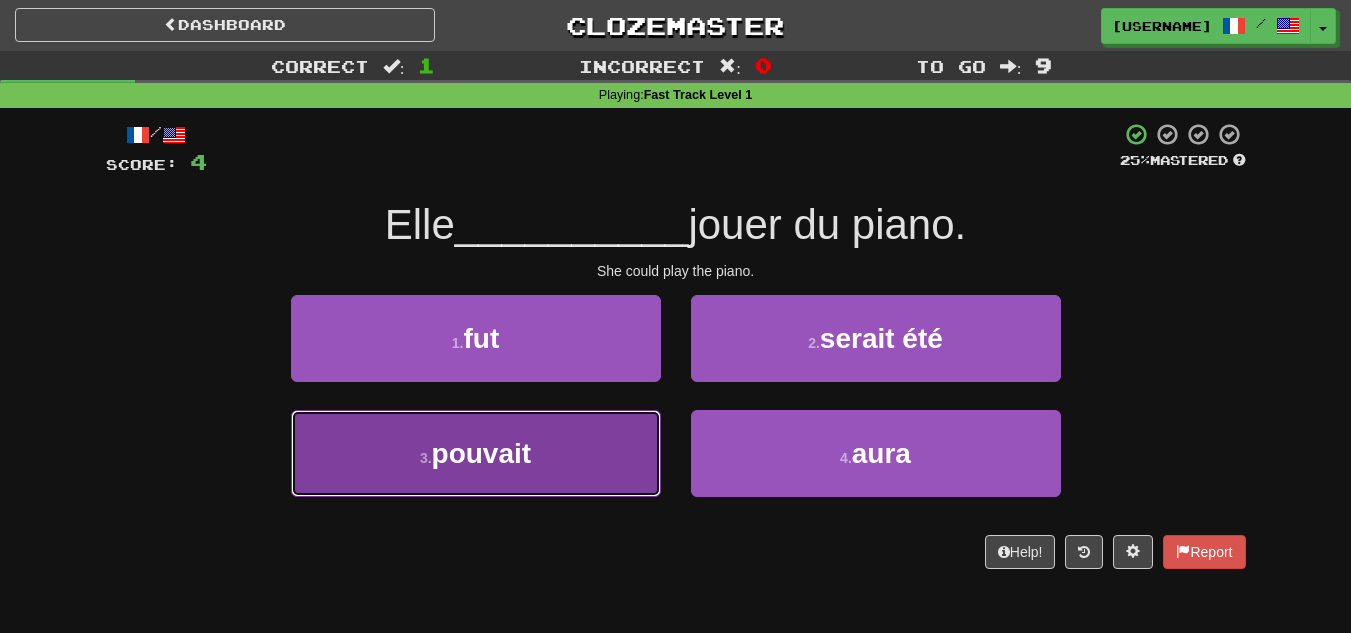 click on "3 .  pouvait" at bounding box center [476, 453] 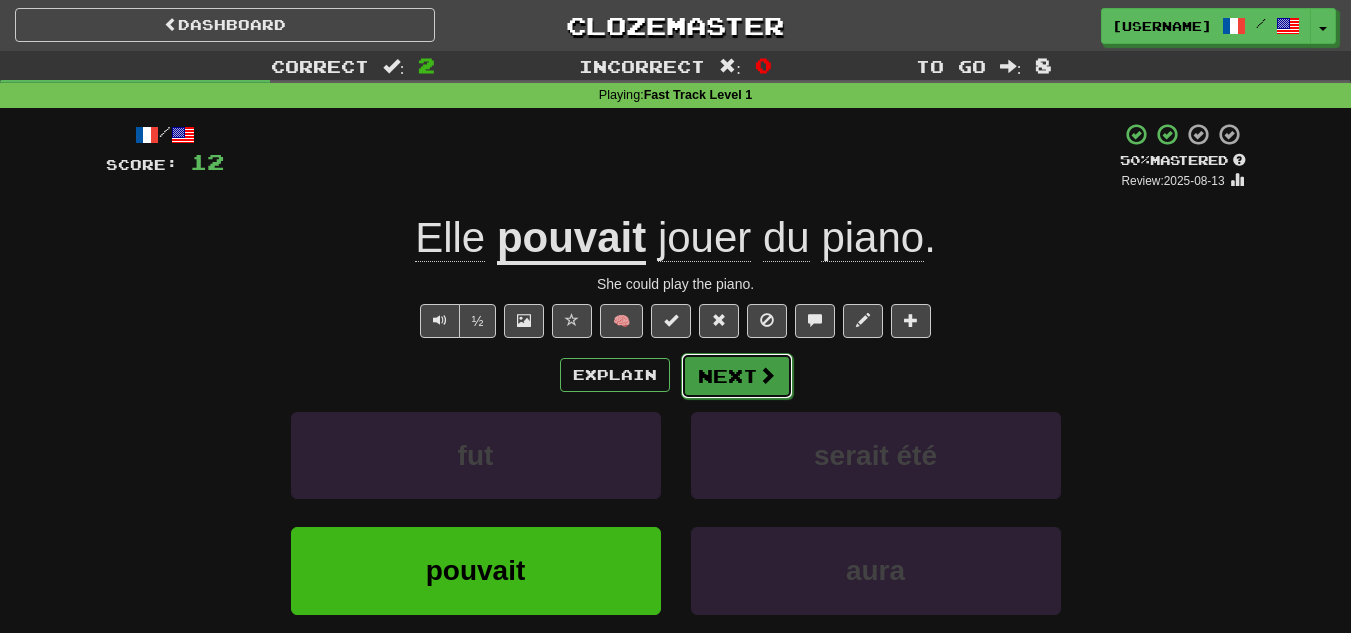 click on "Next" at bounding box center (737, 376) 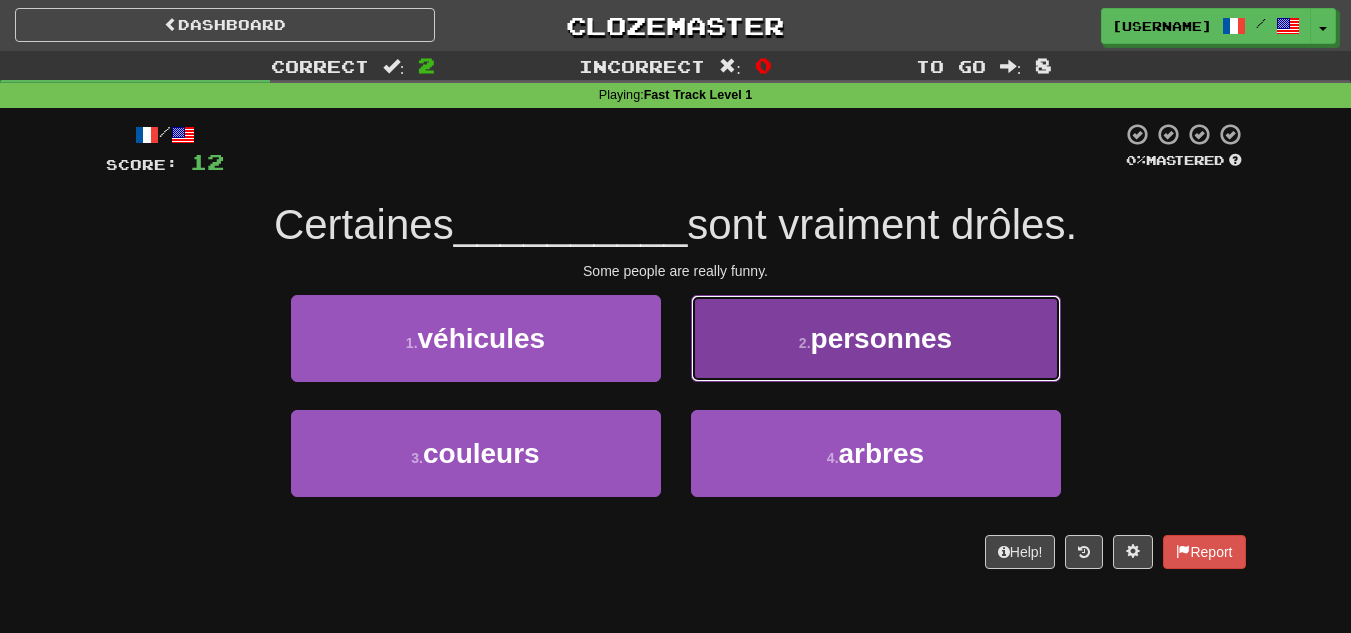 click on "2 .  personnes" at bounding box center (876, 338) 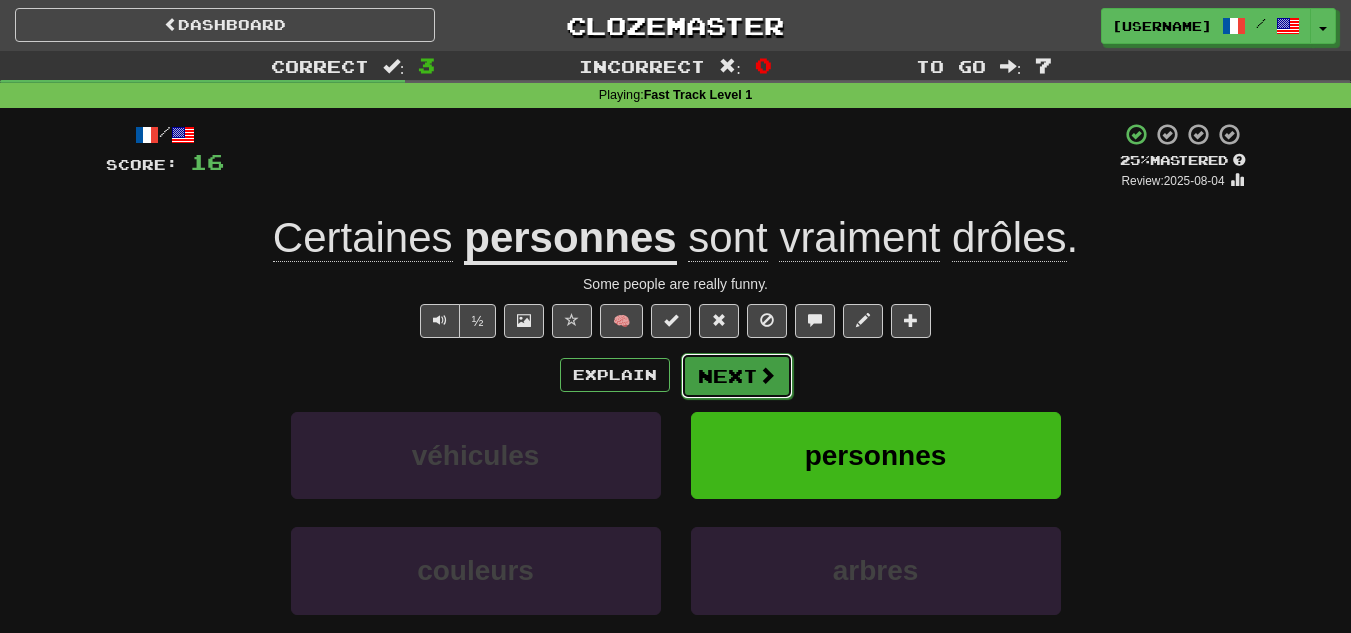 click at bounding box center (767, 375) 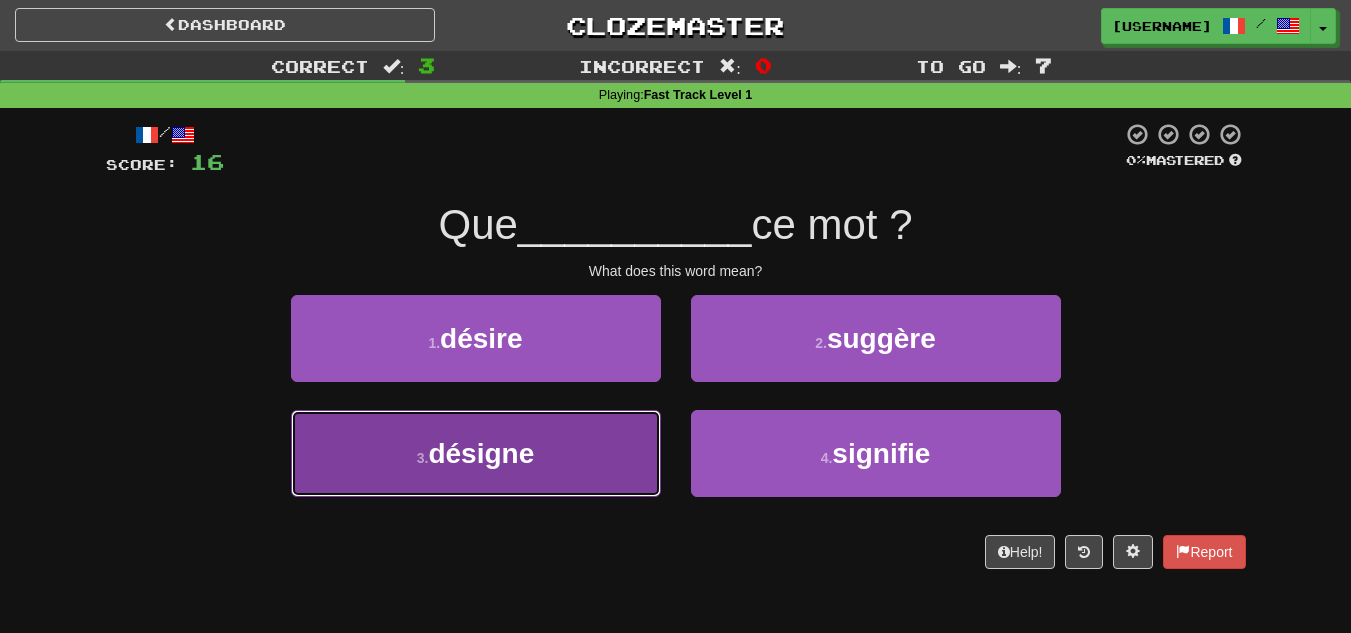 click on "désigne" at bounding box center (481, 453) 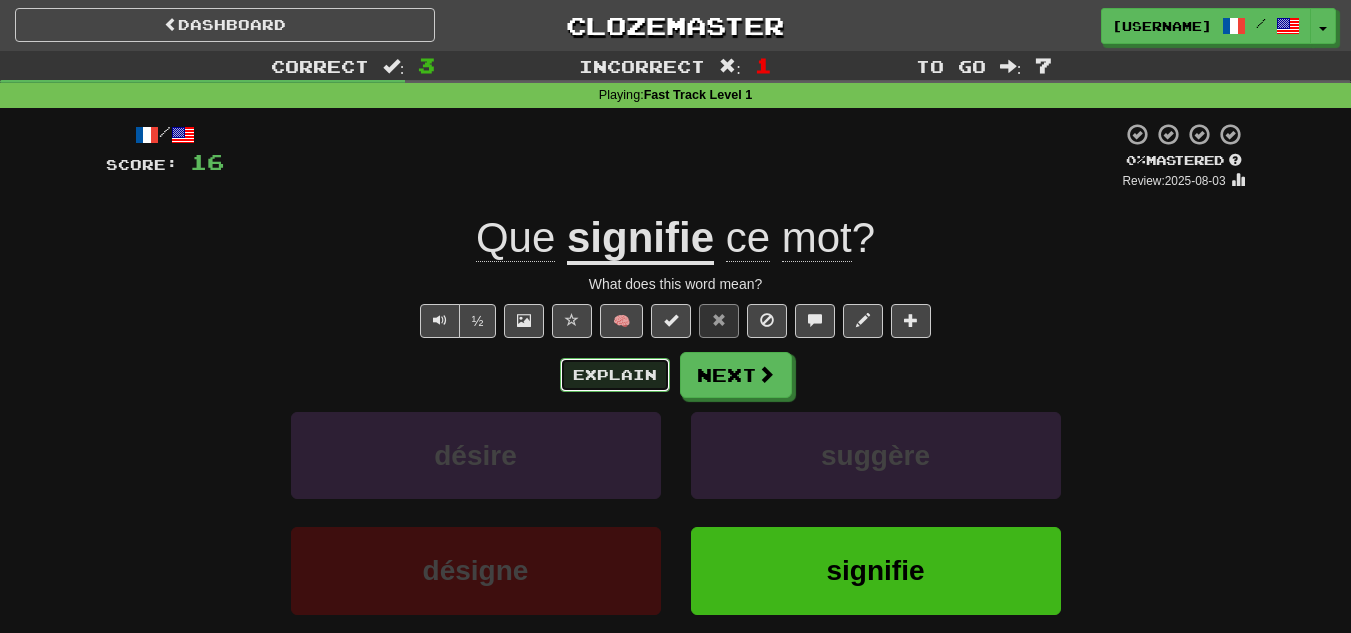 click on "Explain" at bounding box center (615, 375) 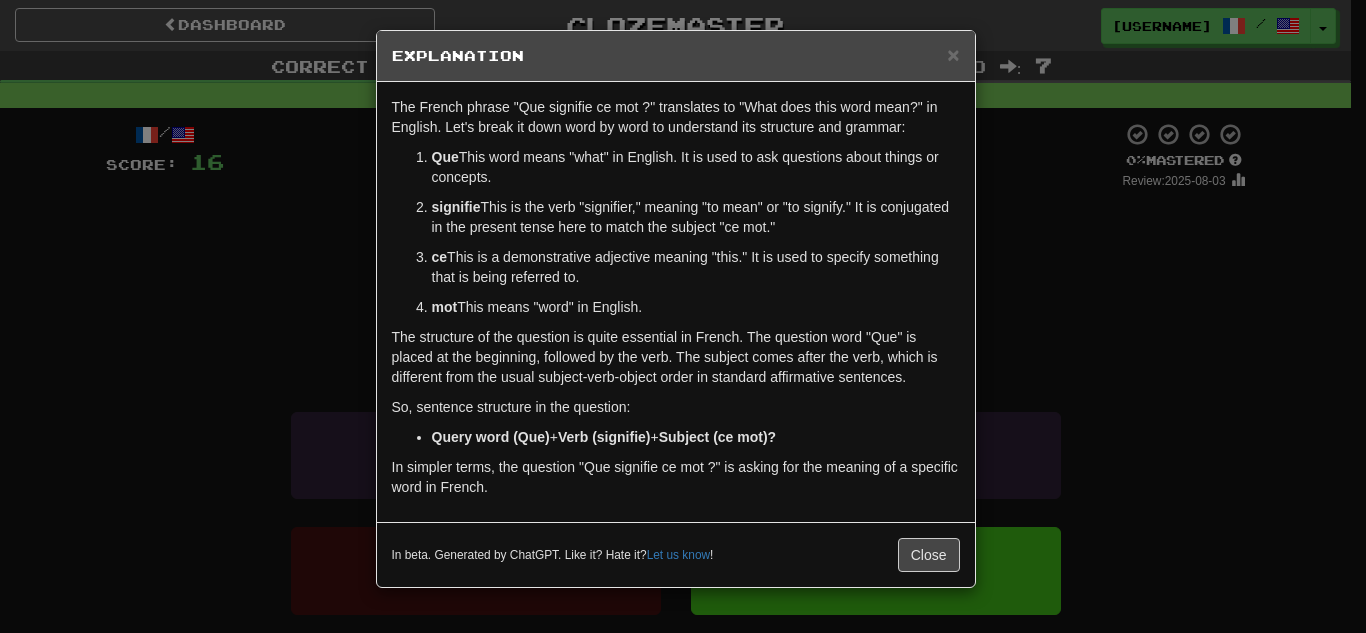 click on "× Explanation The French phrase "Que signifie ce mot ?" translates to "What does this word mean?" in English. Let's break it down word by word to understand its structure and grammar:
Que  - This word means "what" in English. It is used to ask questions about things or concepts.
signifie  - This is the verb "signifier," meaning "to mean" or "to signify." It is conjugated in the present tense here to match the subject "ce mot."
ce  - This is a demonstrative adjective meaning "this." It is used to specify something that is being referred to.
mot  - This means "word" in English.
The structure of the question is quite essential in French. The question word "Que" is placed at the beginning, followed by the verb. The subject comes after the verb, which is different from the usual subject-verb-object order in standard affirmative sentences.
So, sentence structure in the question:
Query word (Que)  +  Verb (signifie)  +  Subject (ce mot)?
Let us know ! Close" at bounding box center [683, 316] 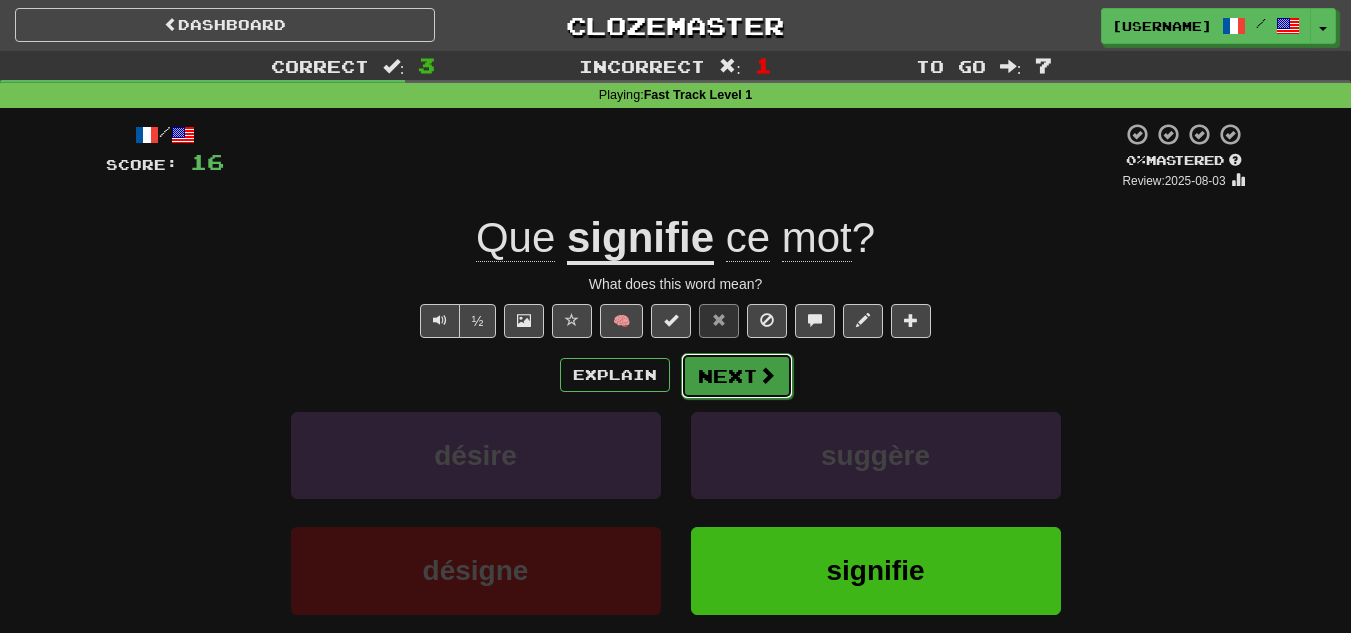 click on "Next" at bounding box center [737, 376] 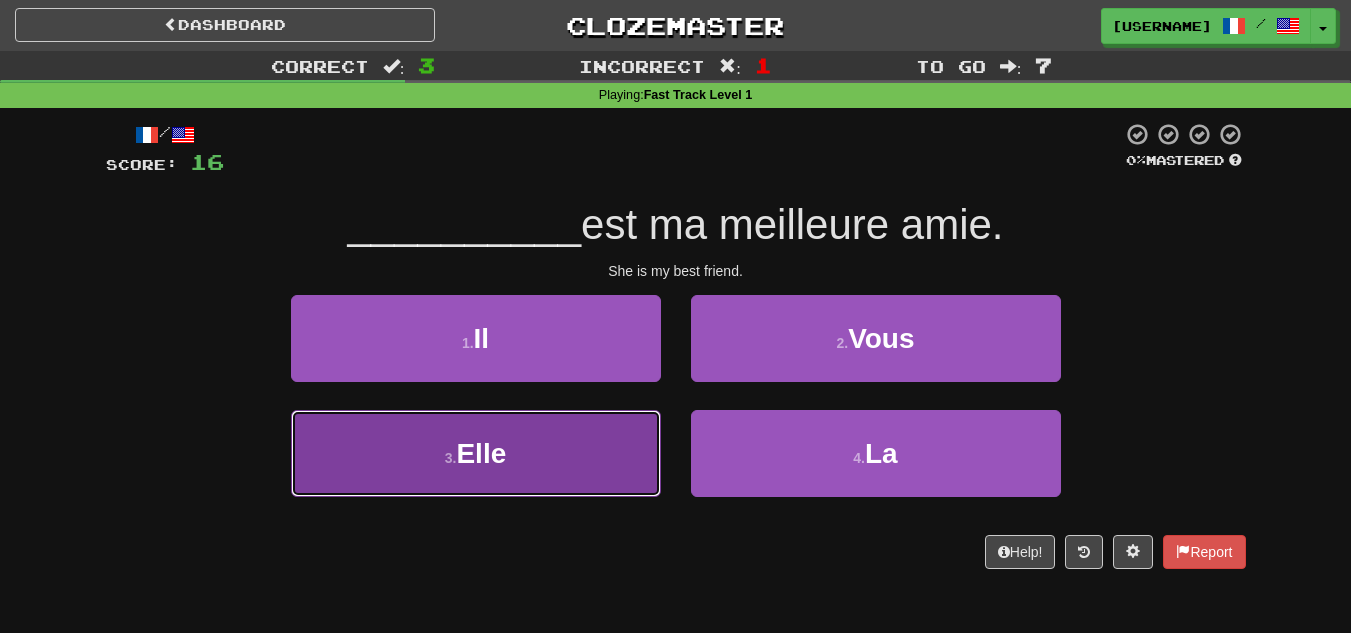 click on "3 .  Elle" at bounding box center (476, 453) 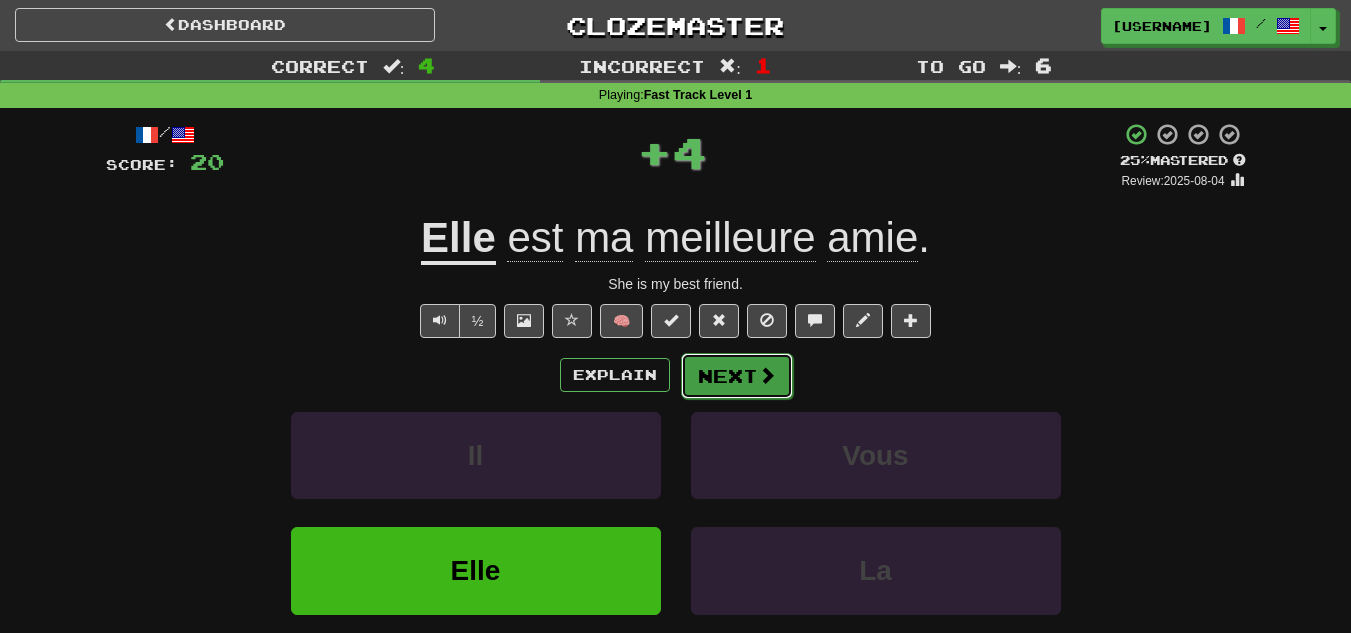 click on "Next" at bounding box center (737, 376) 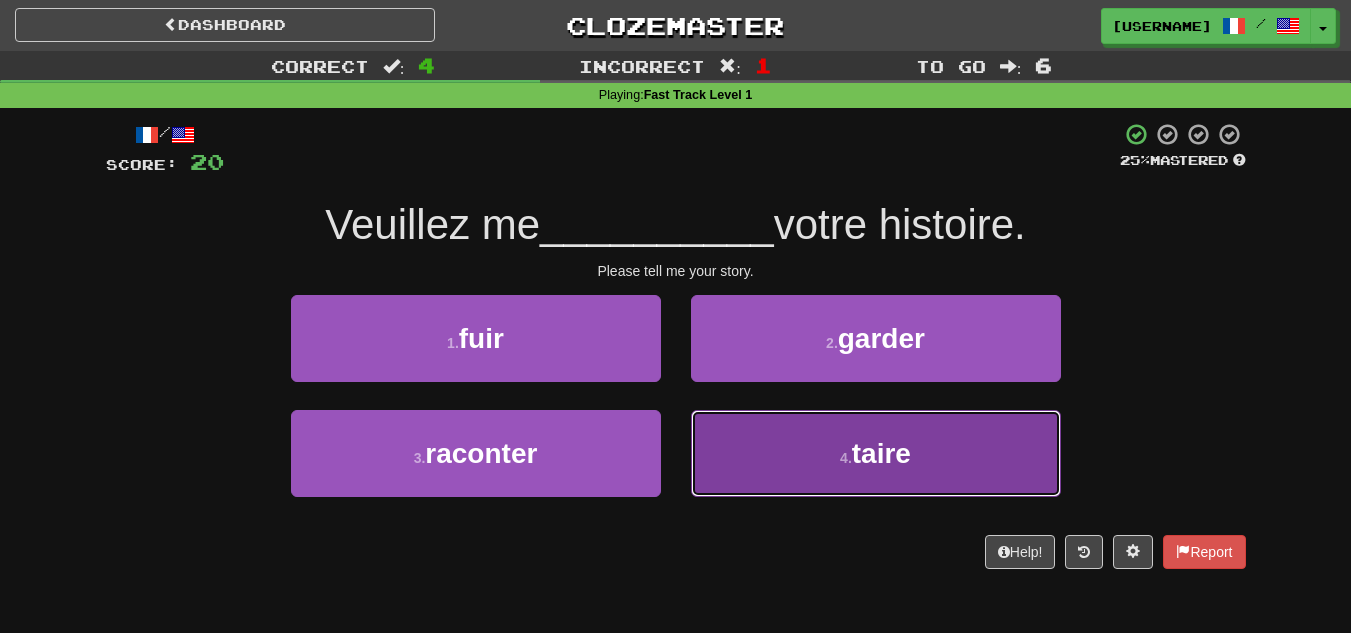 click on "4 .  taire" at bounding box center (876, 453) 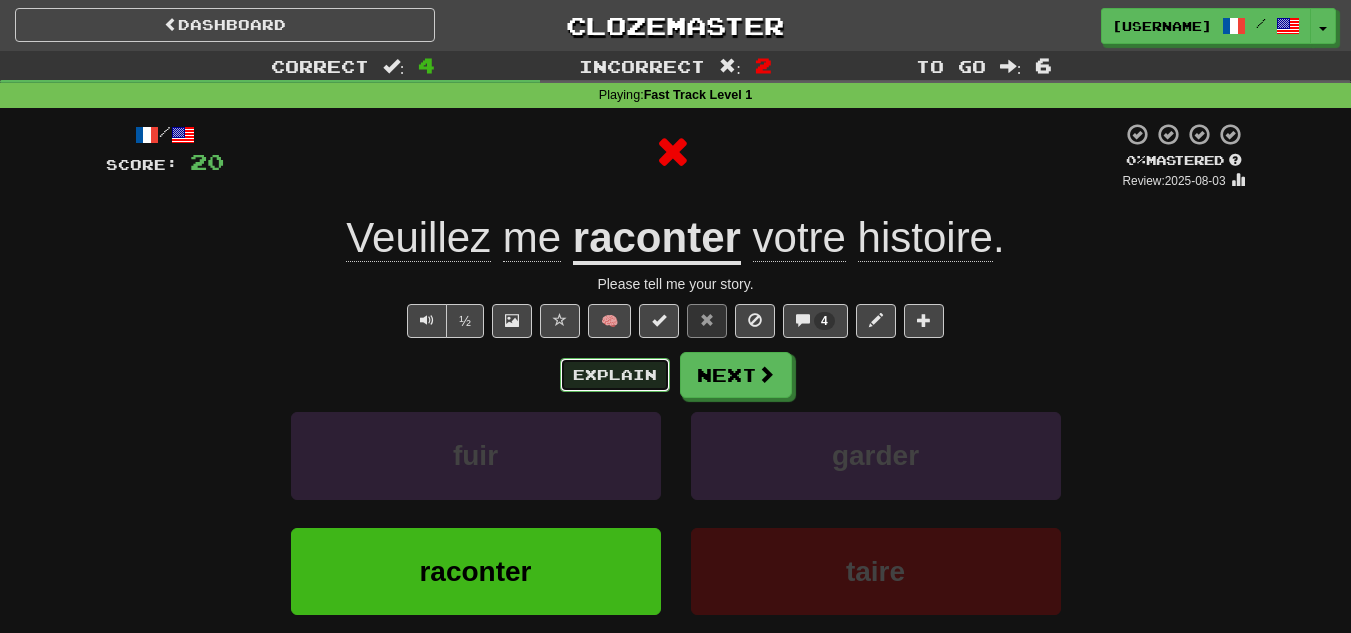 click on "Explain" at bounding box center (615, 375) 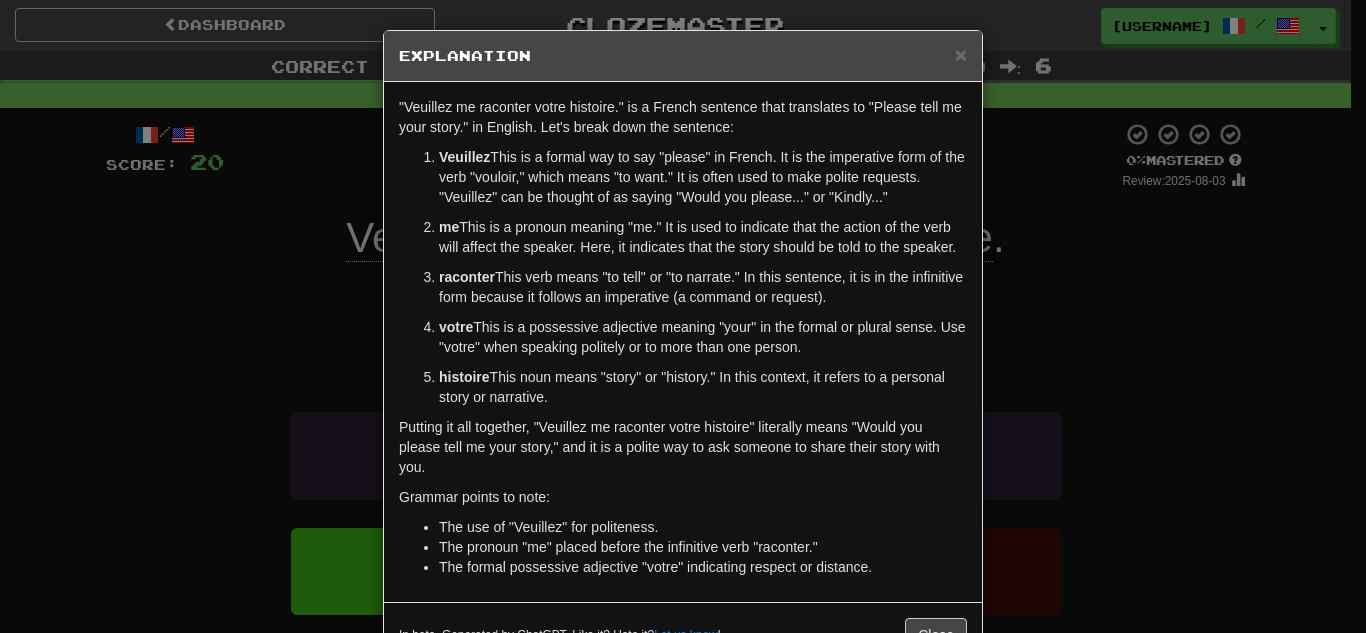 click on "× Explanation "Veuillez me raconter votre histoire." is a French sentence that translates to "Please tell me your story." in English. Let's break down the sentence:
Veuillez : This is a formal way to say "please" in French. It is the imperative form of the verb "vouloir," which means "to want." It is often used to make polite requests. "Veuillez" can be thought of as saying "Would you please..." or "Kindly..."
me : This is a pronoun meaning "me." It is used to indicate that the action of the verb will affect the speaker. Here, it indicates that the story should be told to the speaker.
raconter : This verb means "to tell" or "to narrate." In this sentence, it is in the infinitive form because it follows an imperative (a command or request).
votre : This is a possessive adjective meaning "your" in the formal or plural sense. Use "votre" when speaking politely or to more than one person.
histoire
Grammar points to note:
The use of "Veuillez" for politeness.
!" at bounding box center (683, 316) 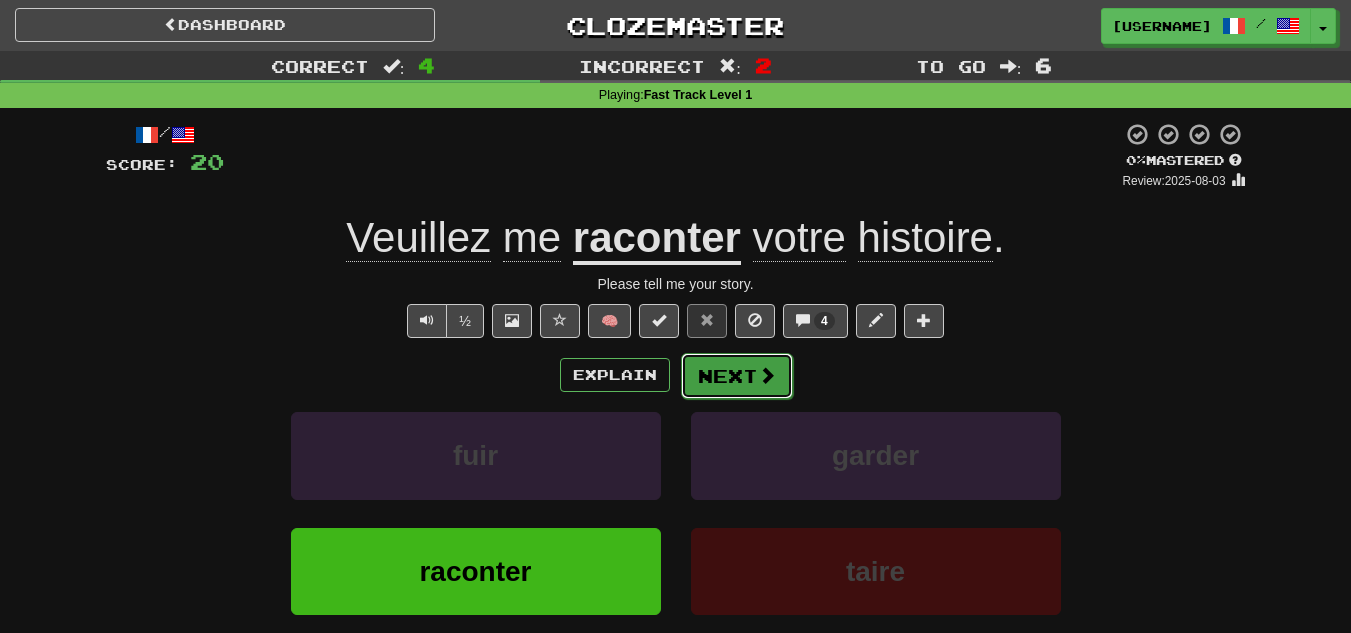 click at bounding box center (767, 375) 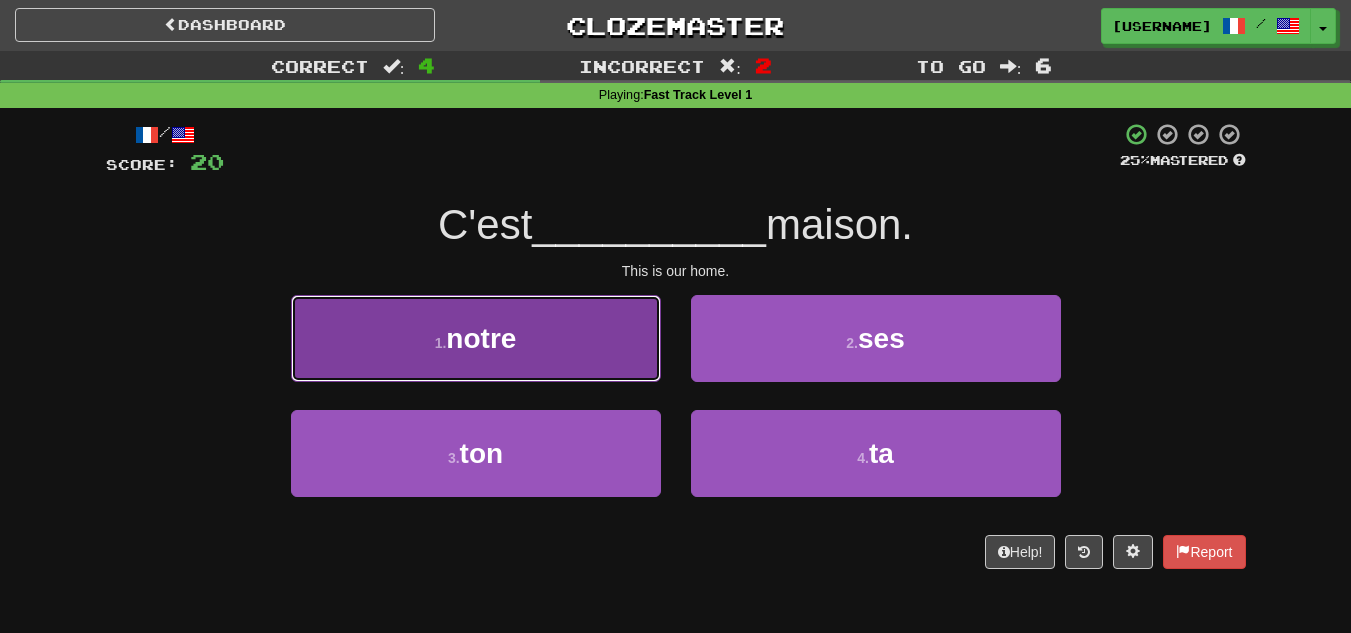click on "1 .  notre" at bounding box center [476, 338] 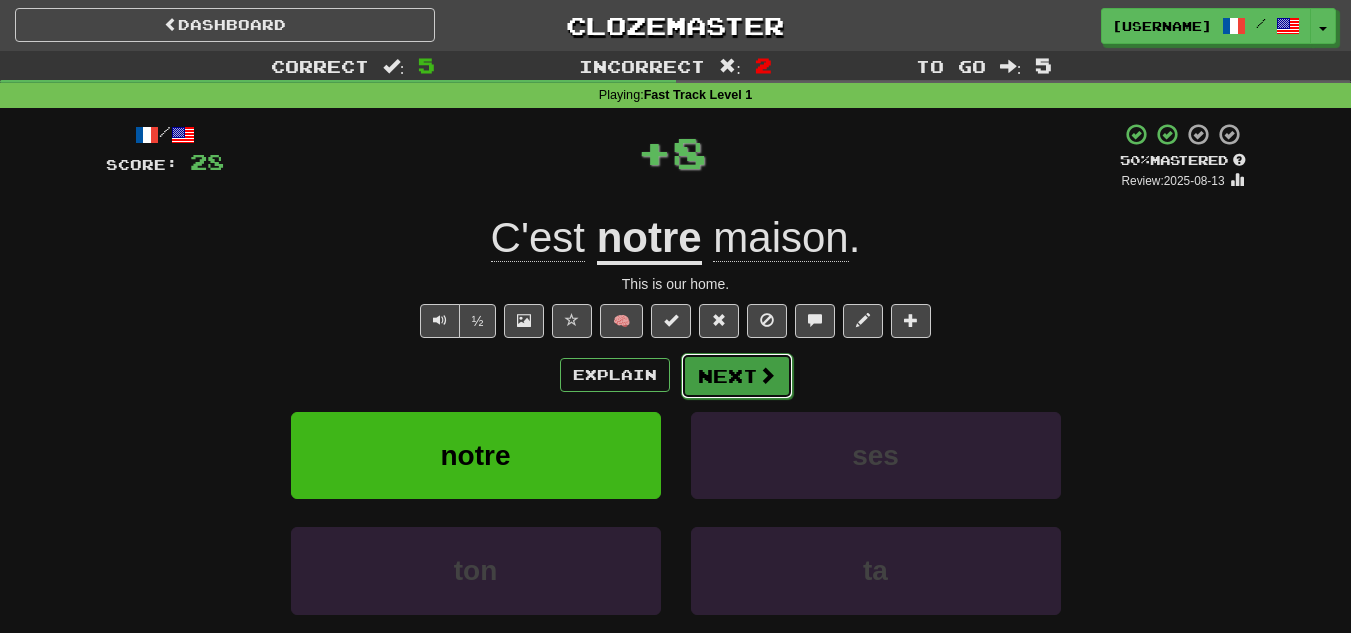 click on "Next" at bounding box center (737, 376) 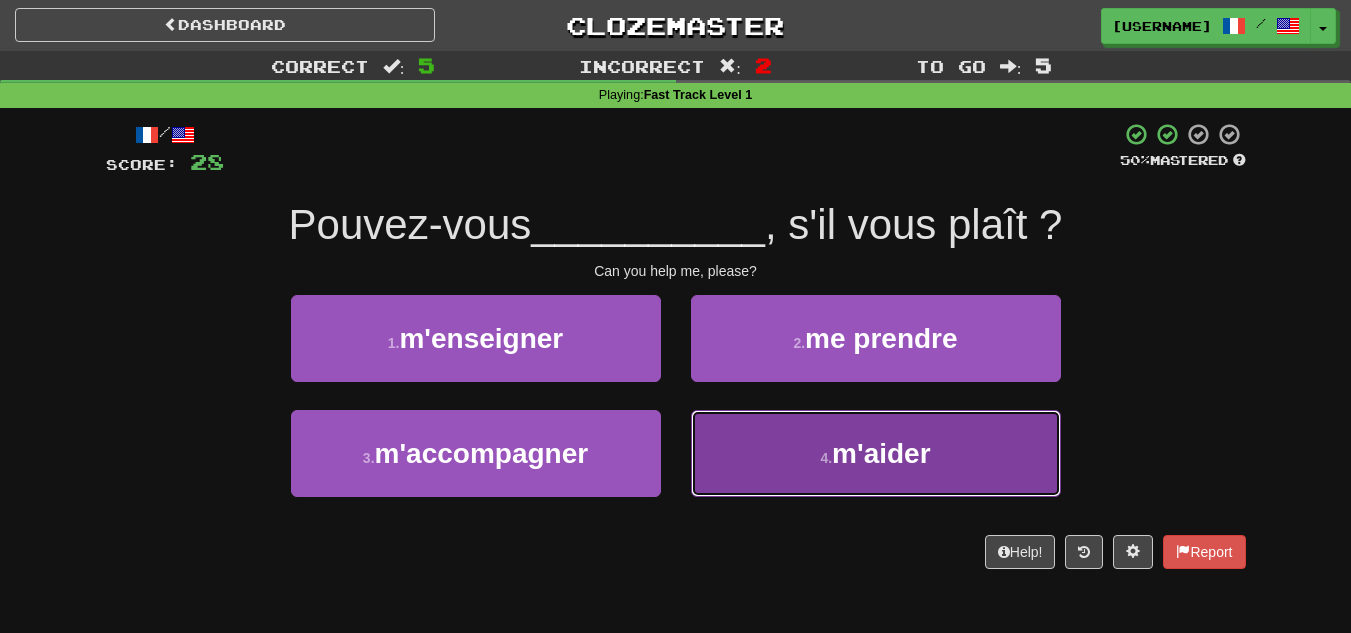 click on "m'aider" at bounding box center [881, 453] 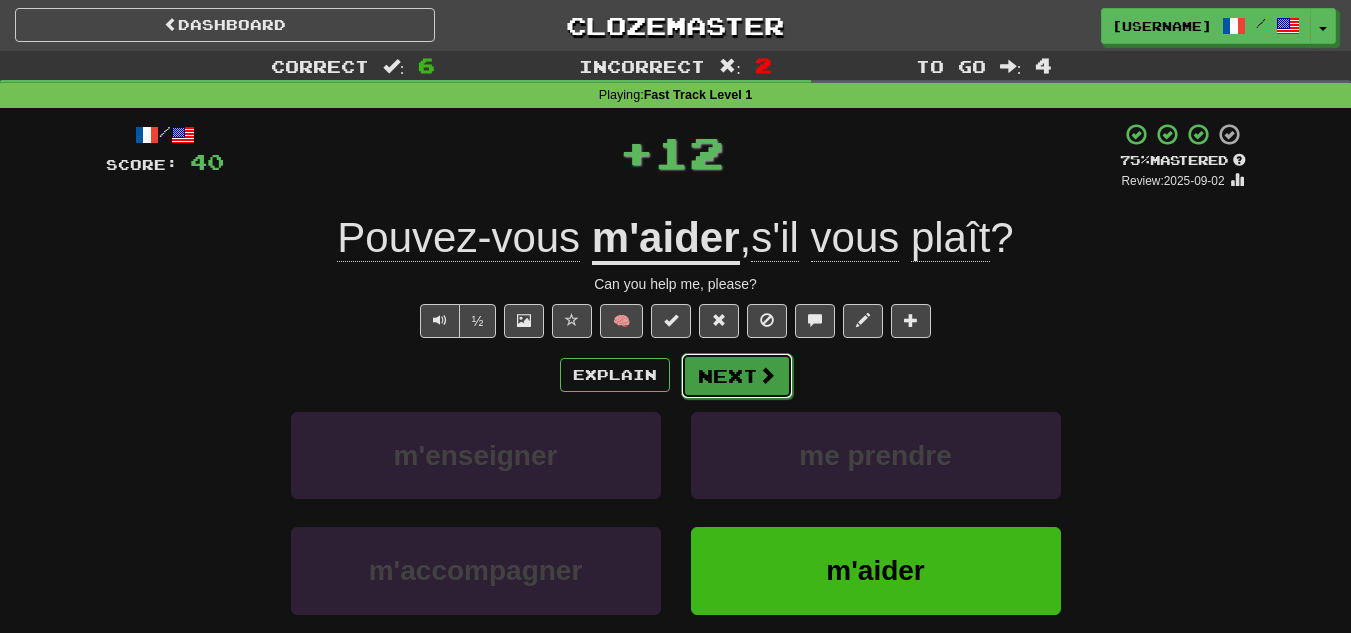 click on "Next" at bounding box center (737, 376) 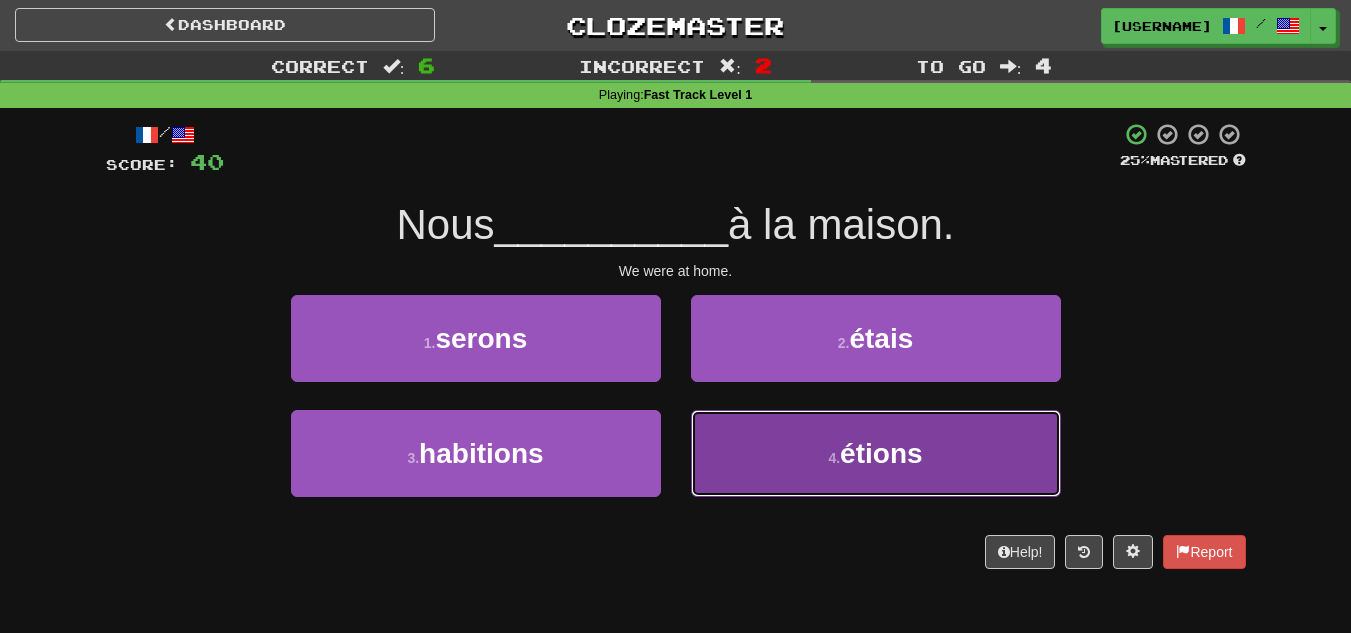 click on "4 .  étions" at bounding box center (876, 453) 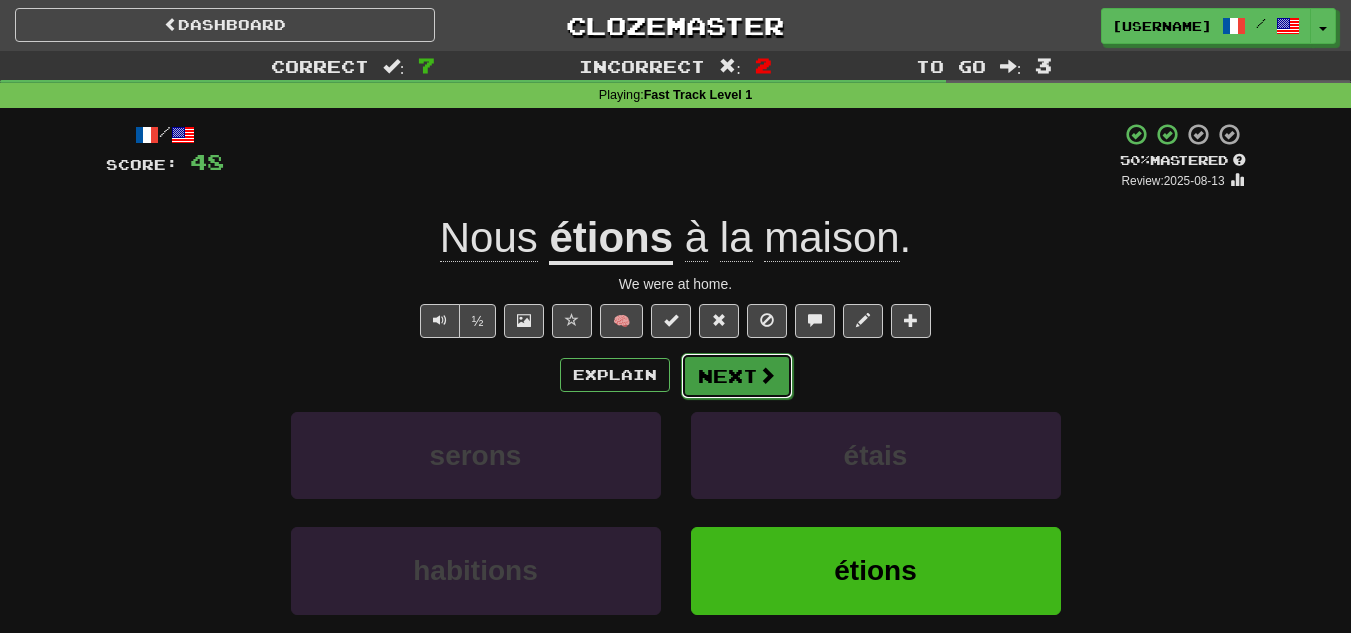 click at bounding box center [767, 375] 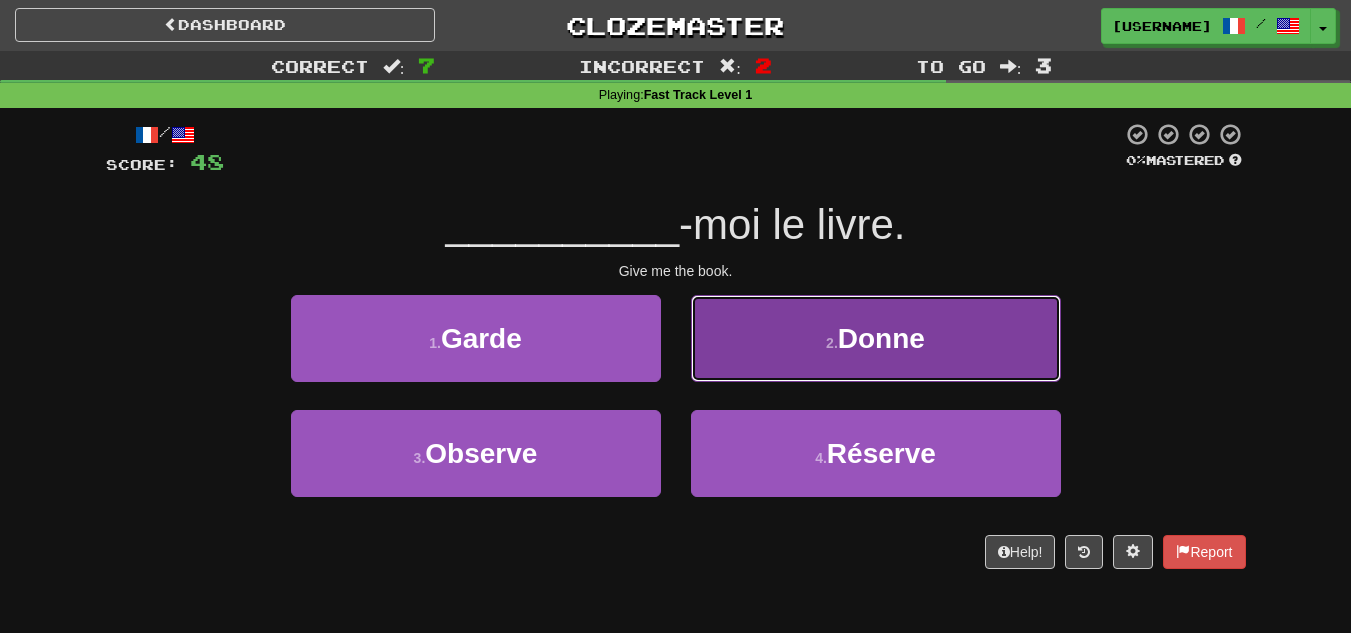 click on "2 .  Donne" at bounding box center [876, 338] 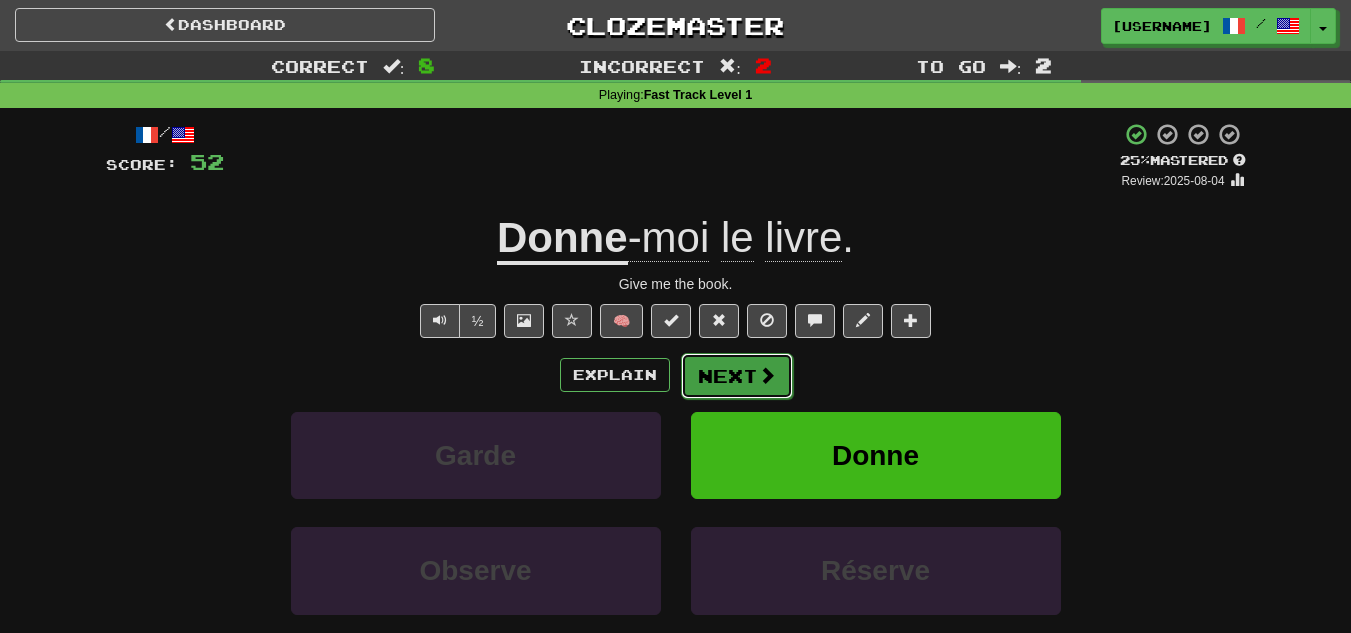 click on "Next" at bounding box center (737, 376) 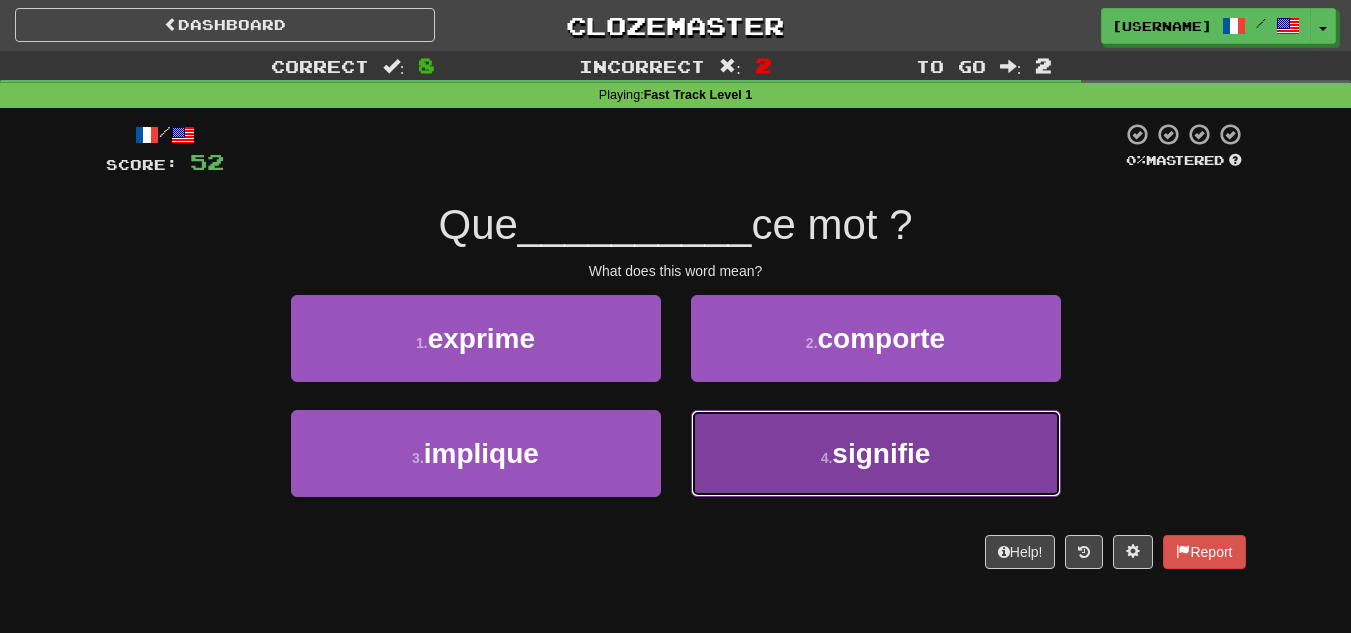 click on "signifie" at bounding box center [881, 453] 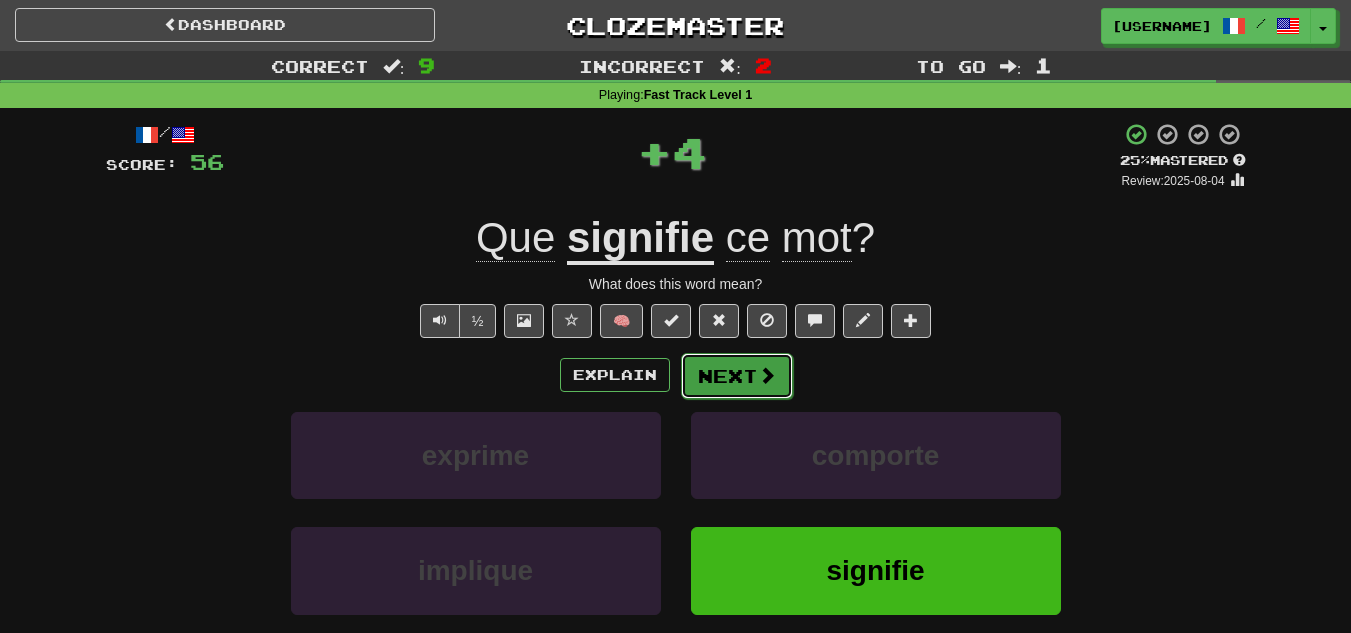 click on "Next" at bounding box center [737, 376] 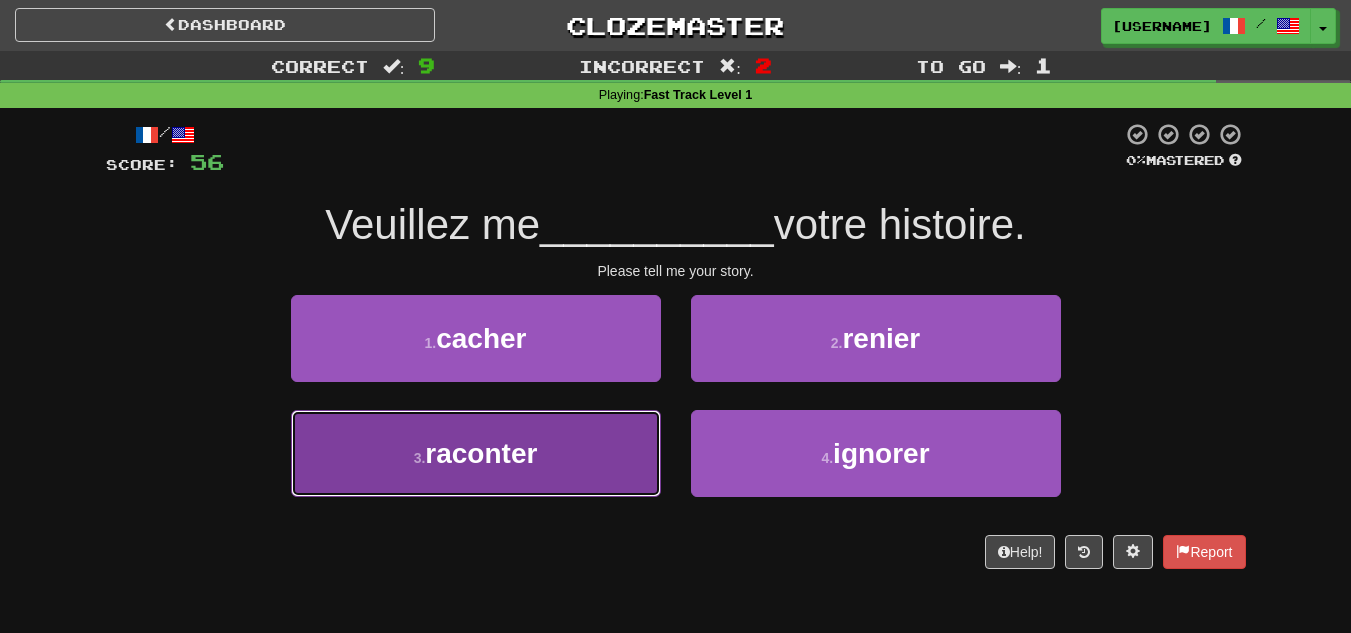 click on "3 .  raconter" at bounding box center [476, 453] 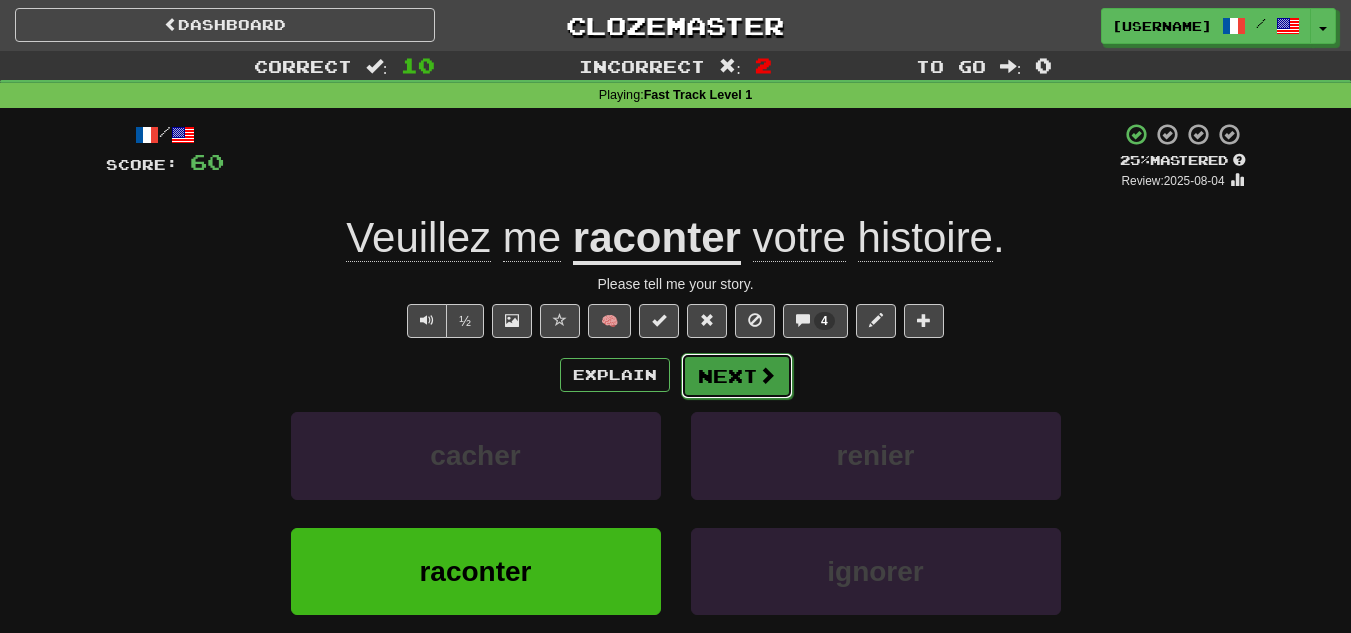 click on "Next" at bounding box center [737, 376] 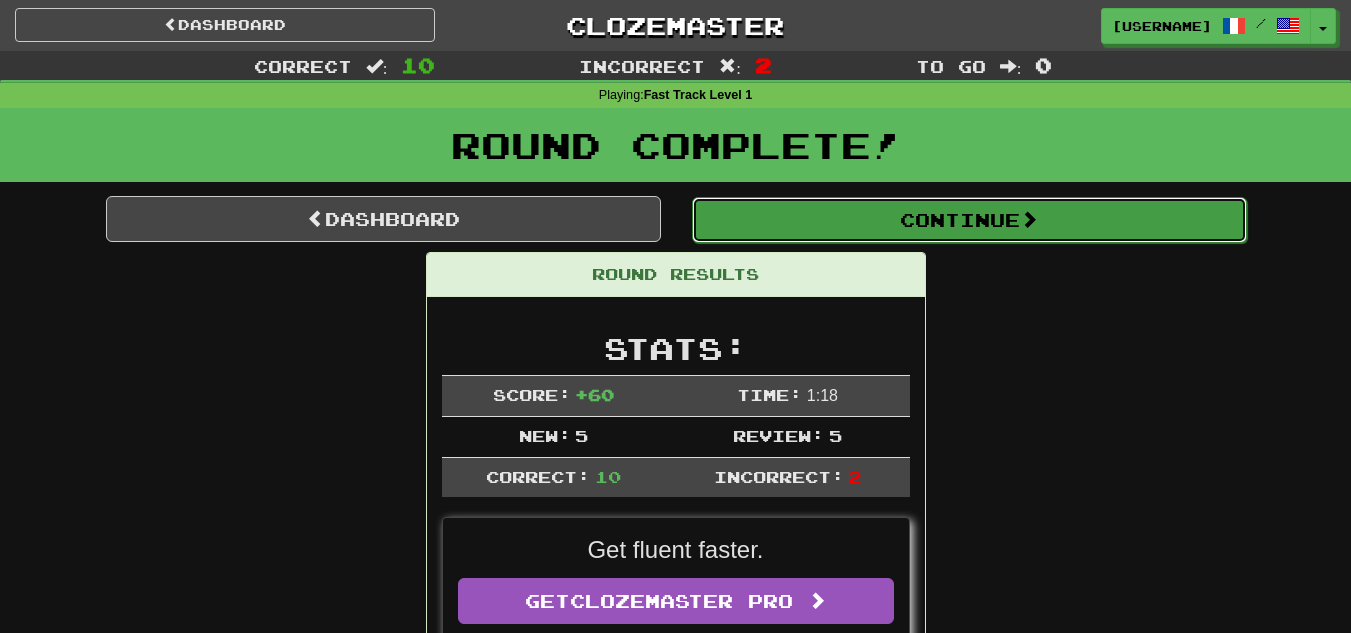 click on "Continue" at bounding box center [969, 220] 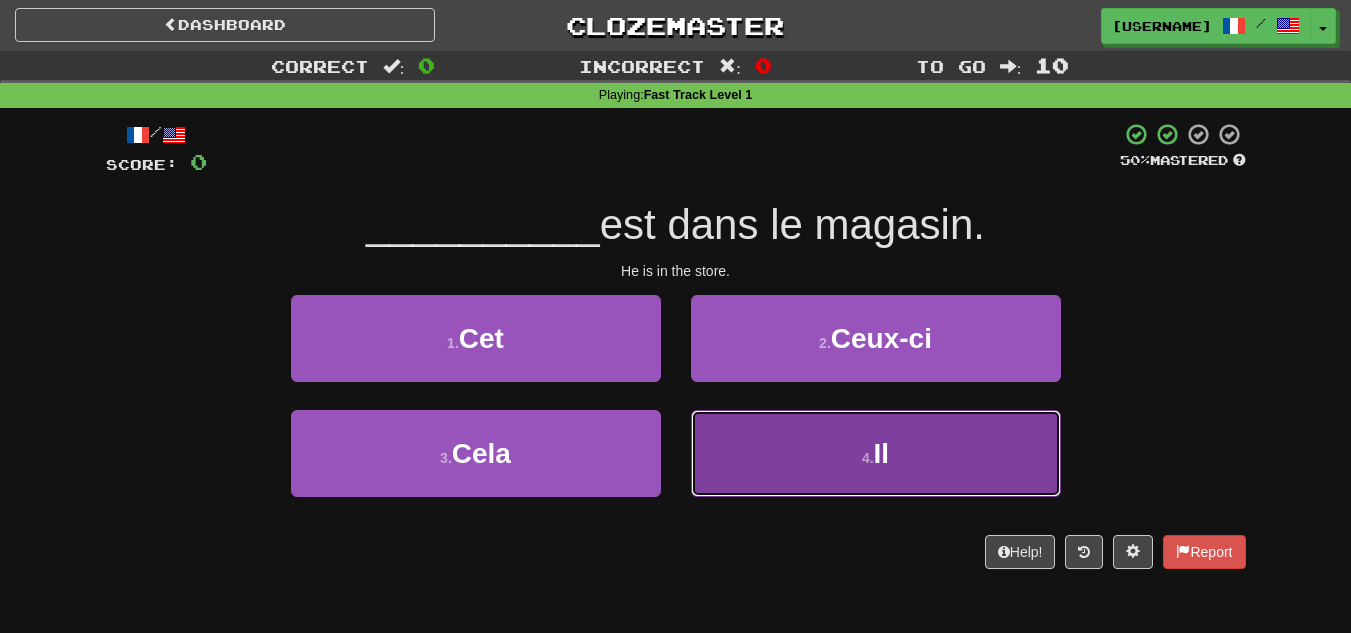 click on "4 .  Il" at bounding box center [876, 453] 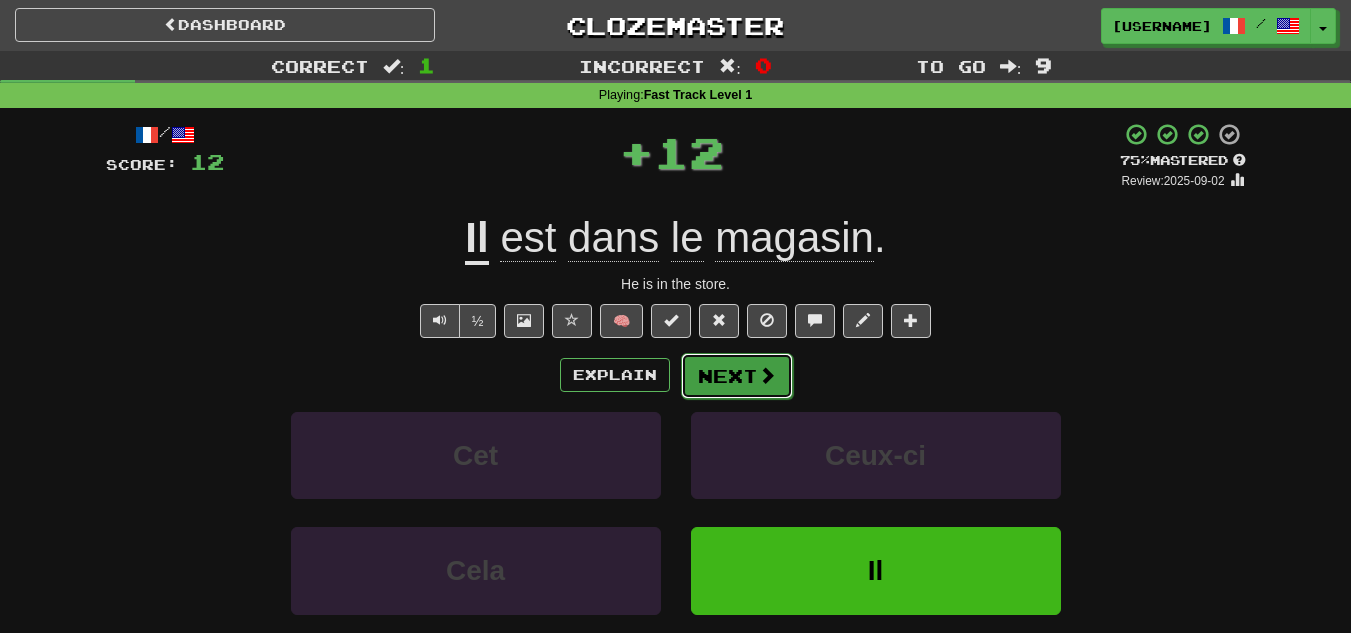 click on "Next" at bounding box center (737, 376) 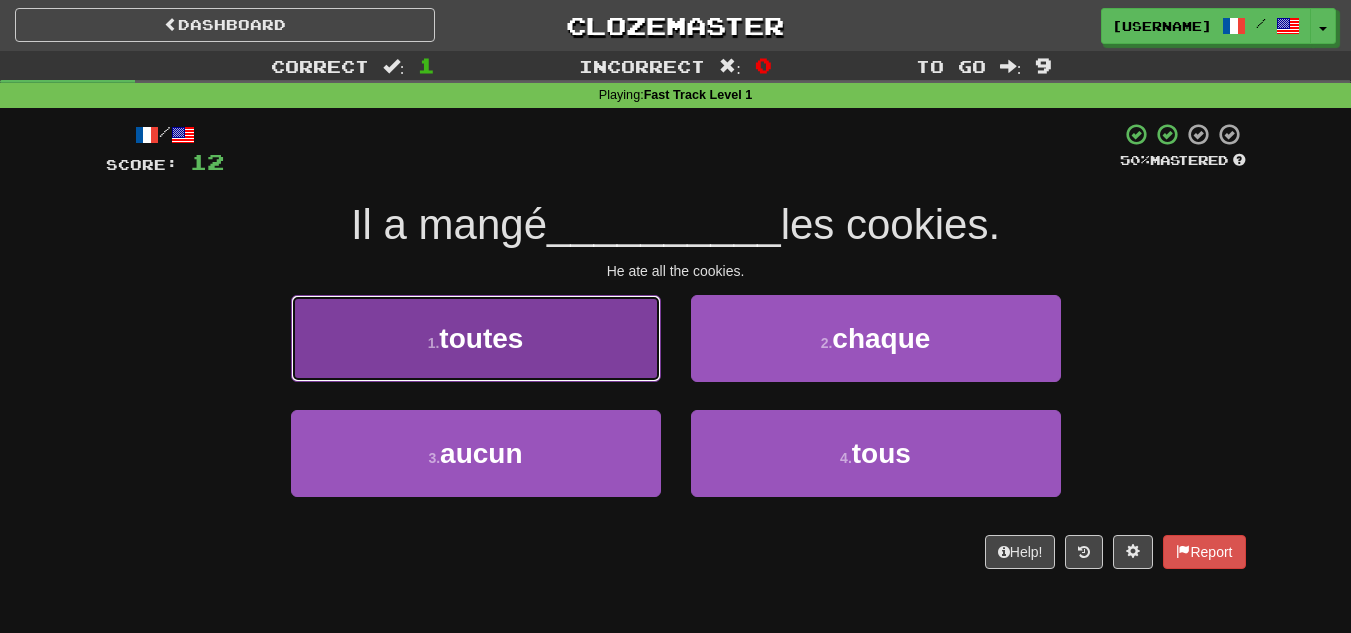 click on "1 .  toutes" at bounding box center (476, 338) 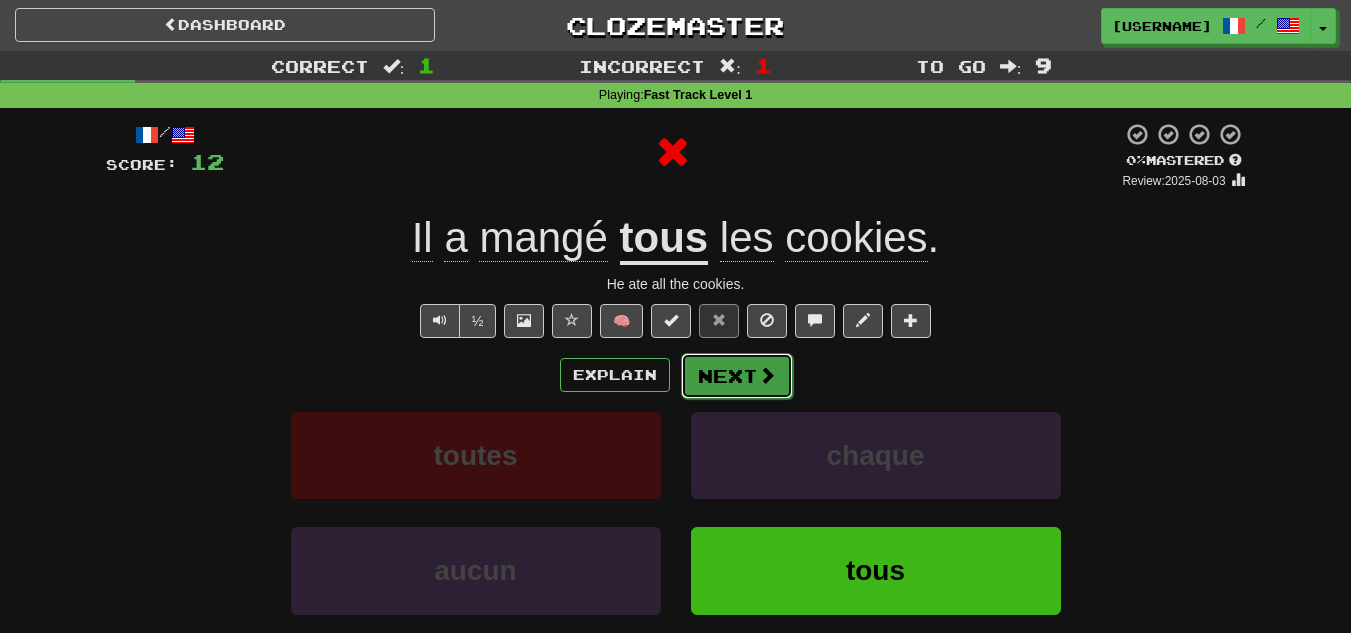 click on "Next" at bounding box center (737, 376) 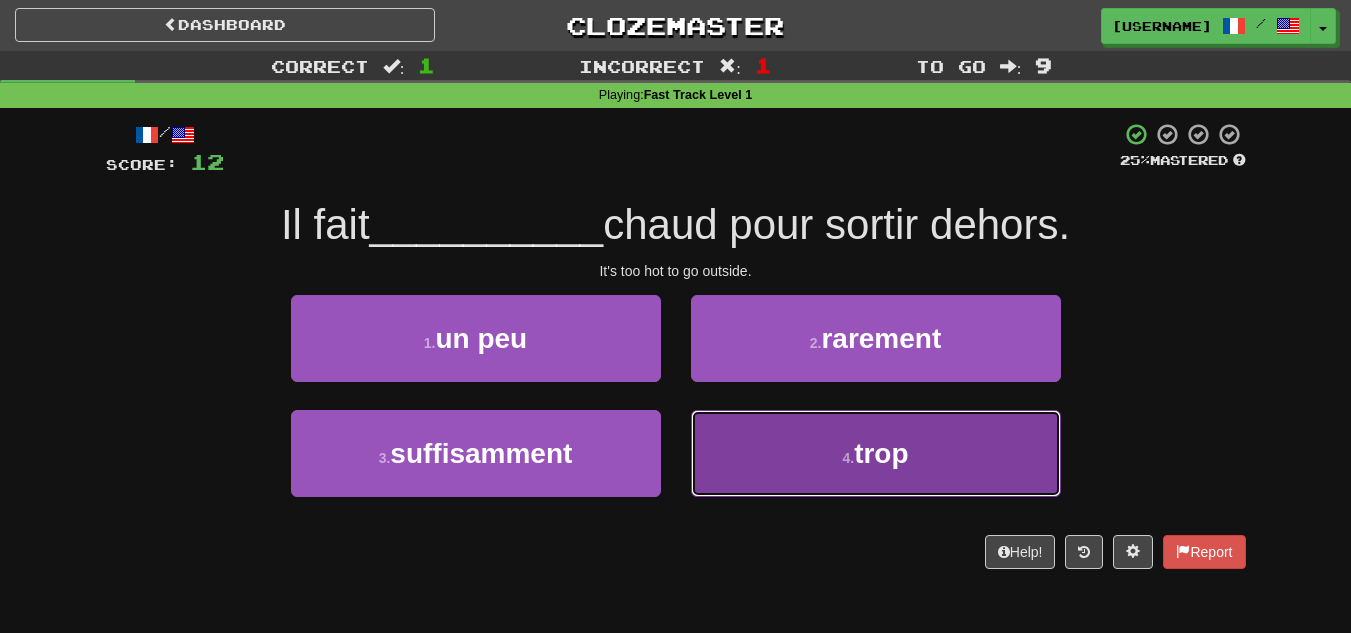 click on "4 .  trop" at bounding box center [876, 453] 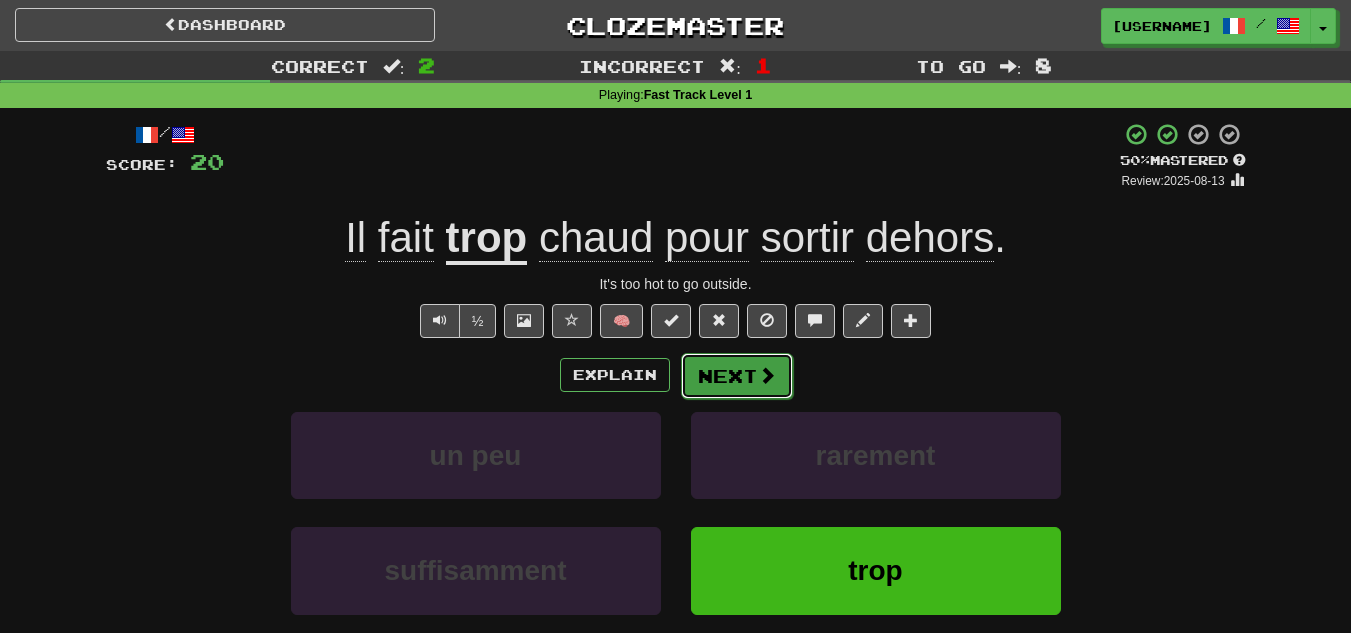click on "Next" at bounding box center (737, 376) 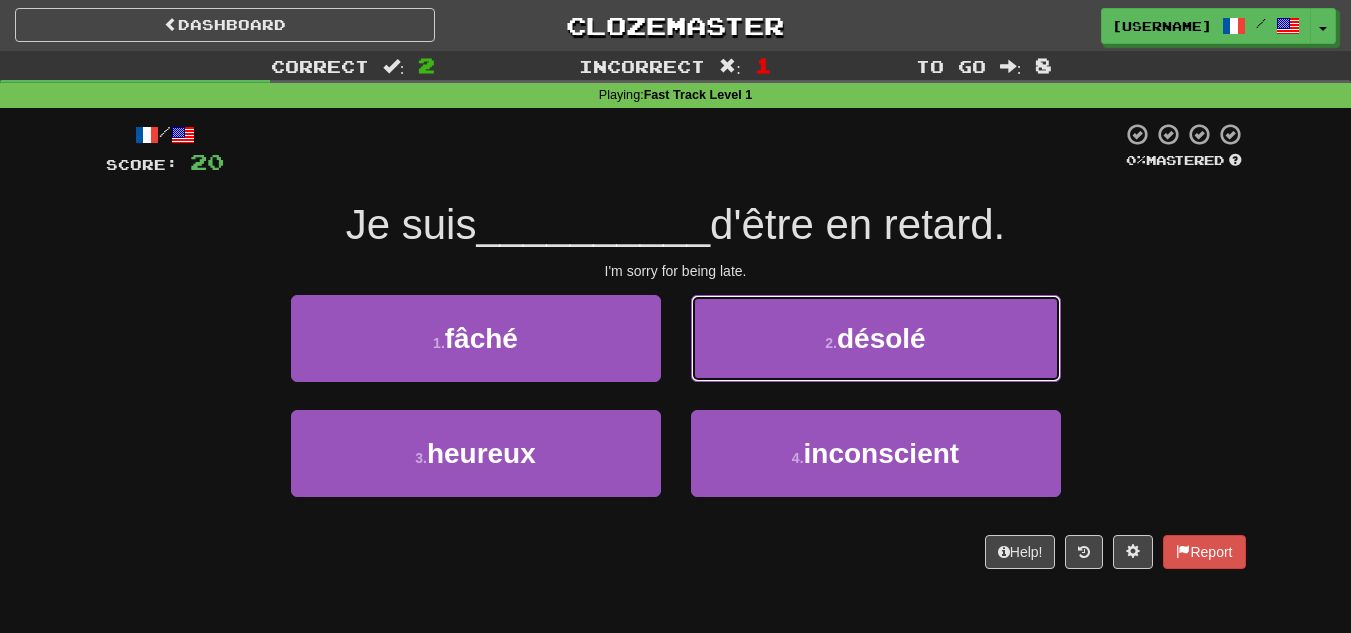click on "2 .  désolé" at bounding box center [876, 338] 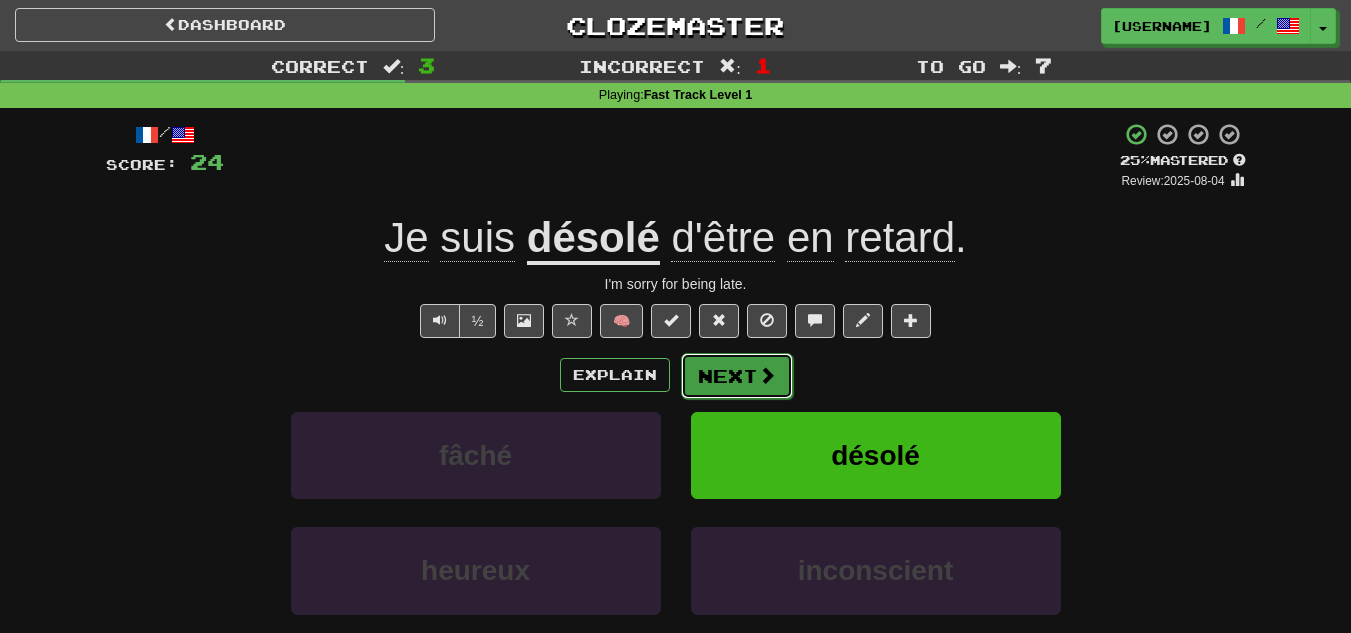 click on "Next" at bounding box center (737, 376) 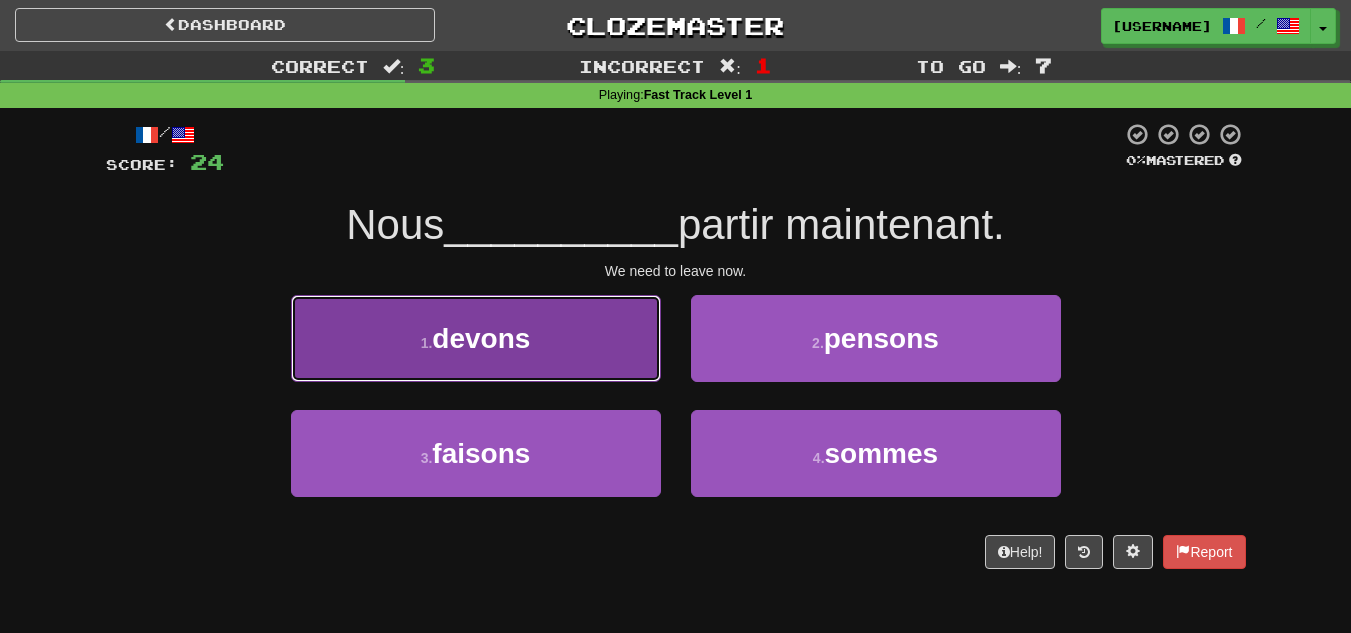 click on "1 .  devons" at bounding box center [476, 338] 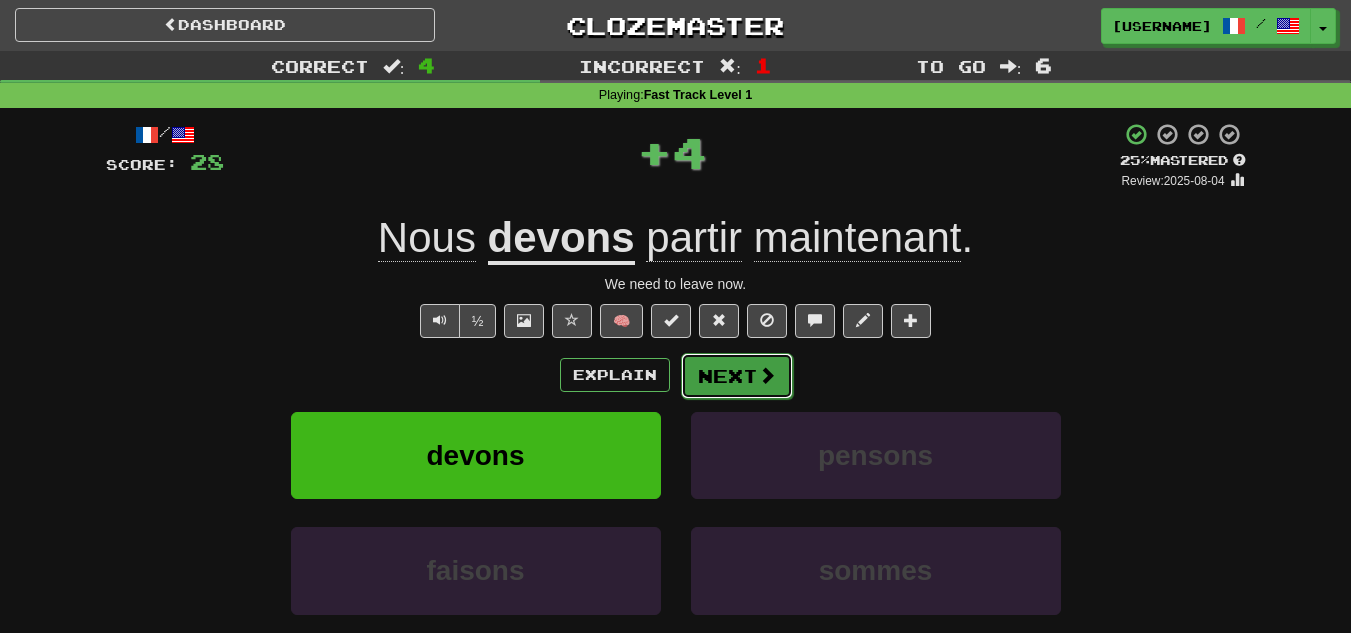 click on "Next" at bounding box center (737, 376) 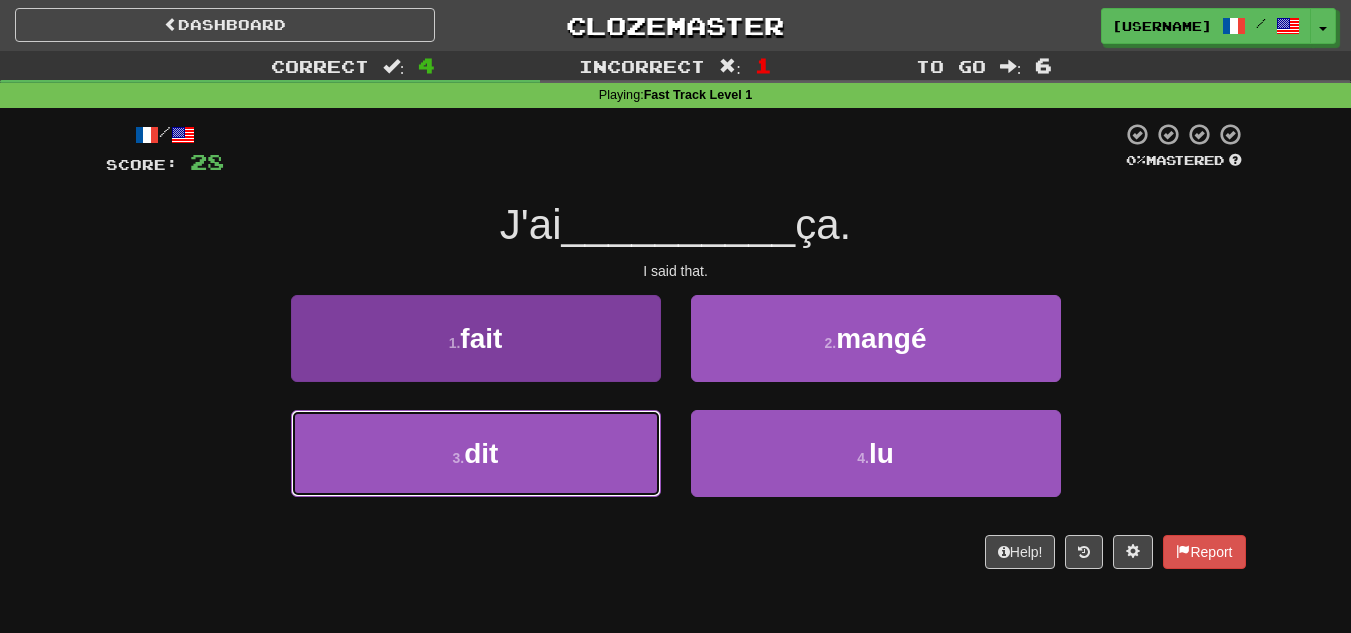 click on "3 .  dit" at bounding box center [476, 453] 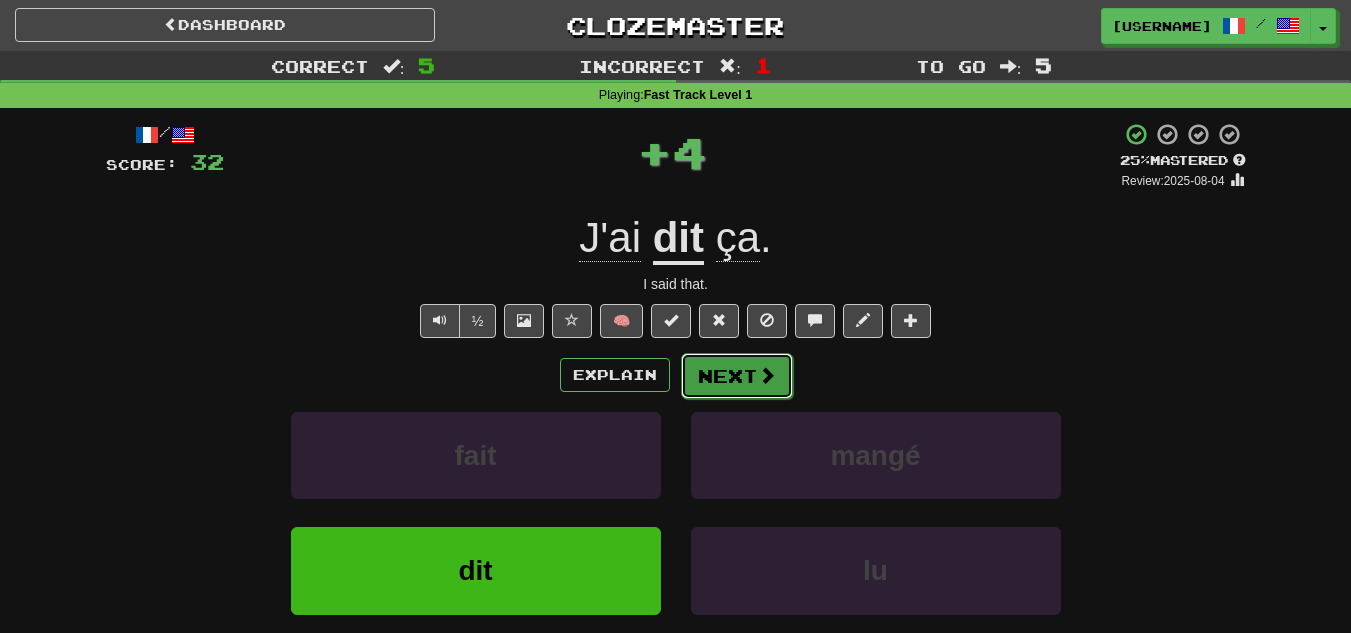 click on "Next" at bounding box center [737, 376] 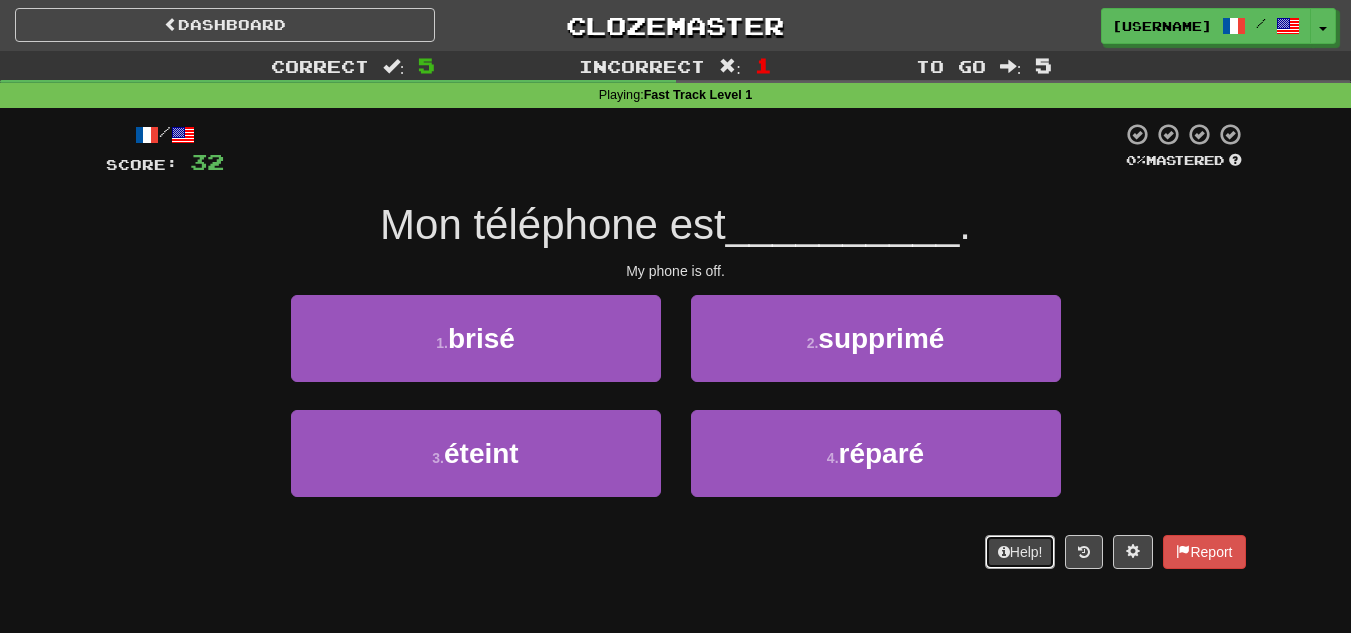 click on "Help!" at bounding box center (1020, 552) 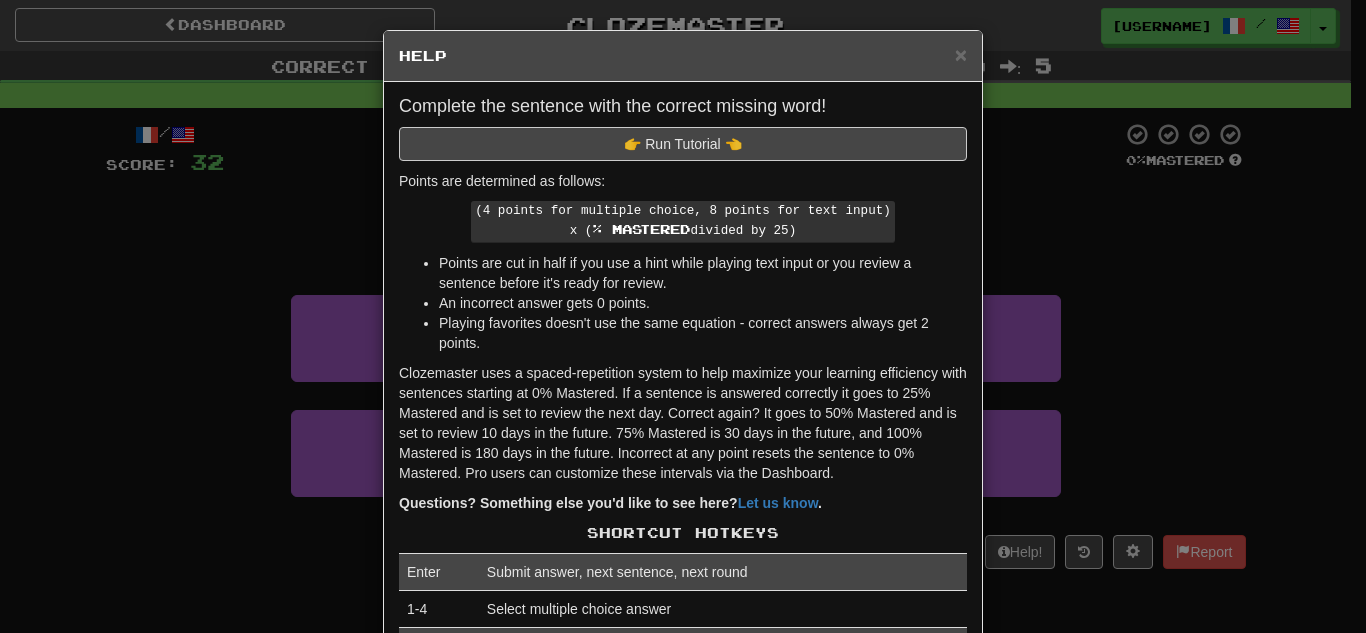 click on "× Help Complete the sentence with the correct missing word! 👉 Run Tutorial 👈 Points are determined as follows: (4 points for multiple choice, 8 points for text input)  x ( % Mastered  divided by 25) Points are cut in half if you use a hint while playing text input or you review a sentence before it's ready for review. An incorrect answer gets 0 points. Playing favorites doesn't use the same equation - correct answers always get 2 points. Clozemaster uses a spaced-repetition system to help maximize your learning efficiency with sentences starting at 0% Mastered. If a sentence is answered correctly it goes to 25% Mastered and is set to review the next day. Correct again? It goes to 50% Mastered and is set to review 10 days in the future. 75% Mastered is 30 days in the future, and 100% Mastered is 180 days in the future. Incorrect at any point resets the sentence to 0% Mastered. Pro users can customize these intervals via the Dashboard. Questions? Something else you'd like to see here?  Let us know . 1-4" at bounding box center [683, 316] 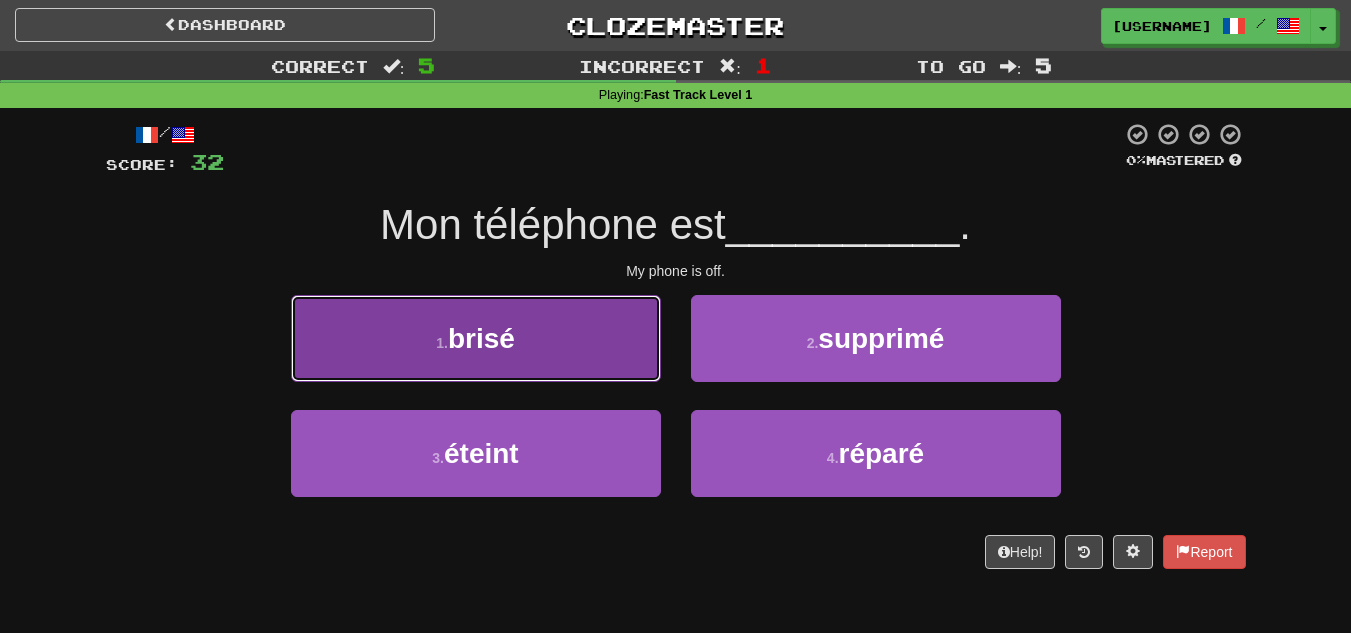 click on "1 .  brisé" at bounding box center [476, 338] 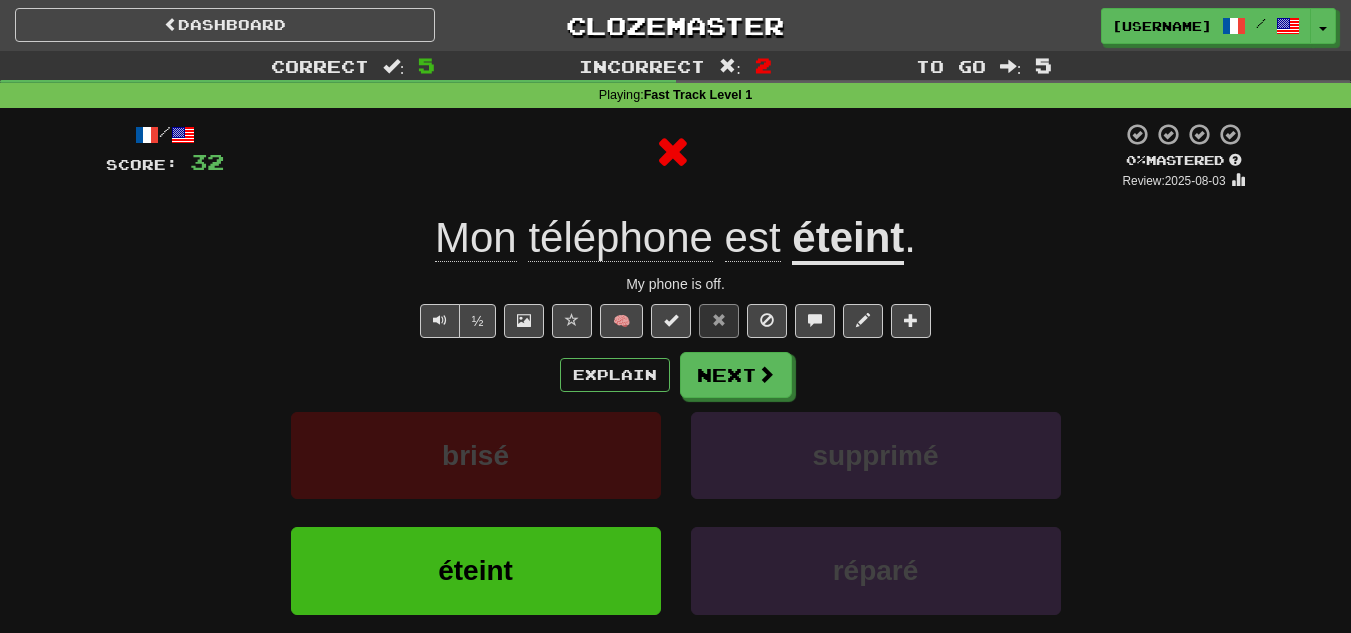 click on "éteint" at bounding box center [848, 239] 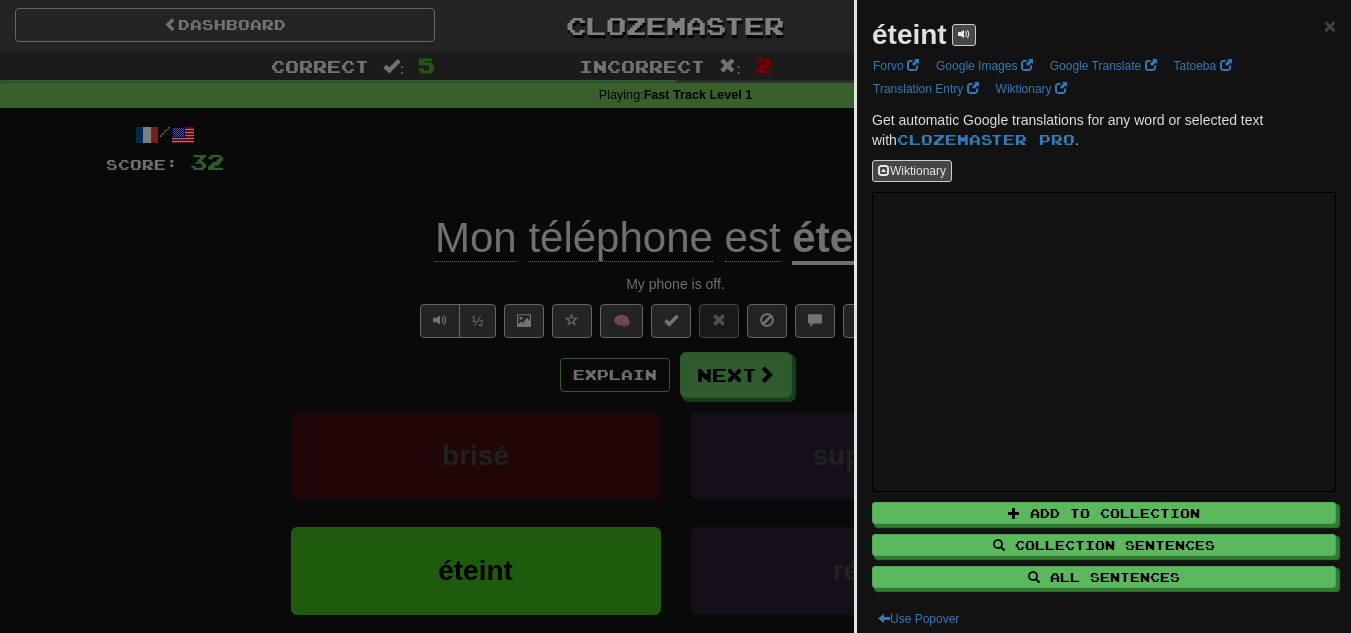 click at bounding box center [675, 316] 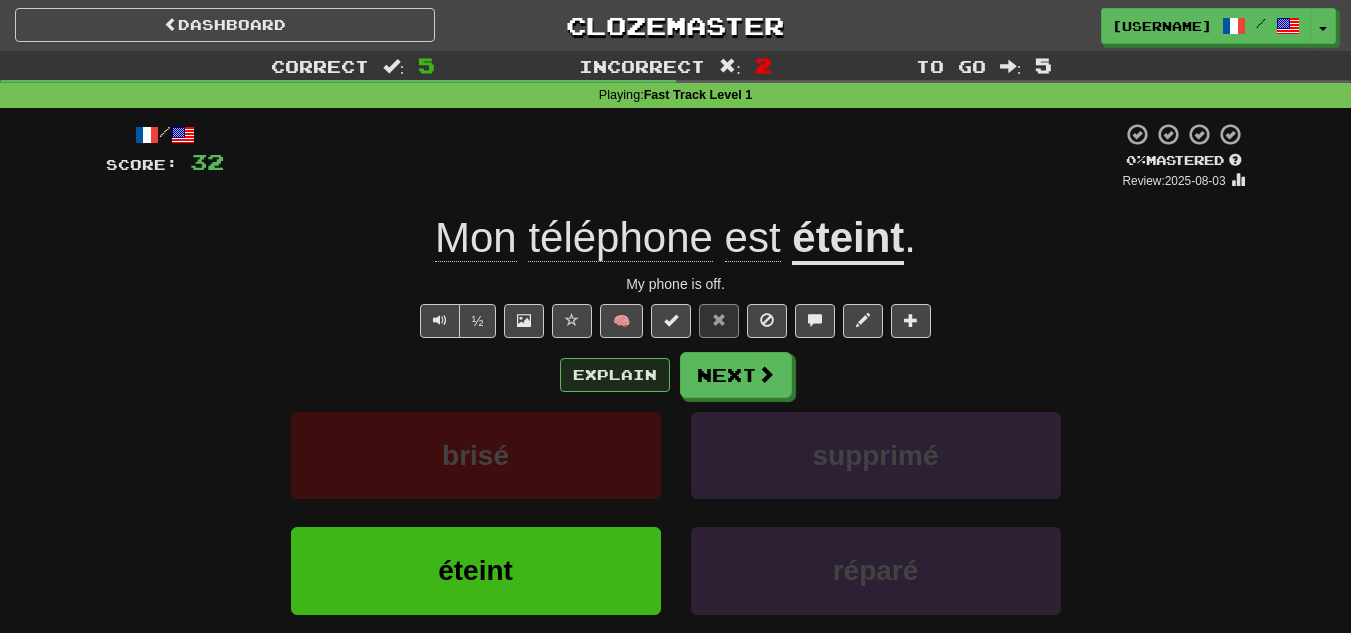 click on "Explain Next" at bounding box center (676, 375) 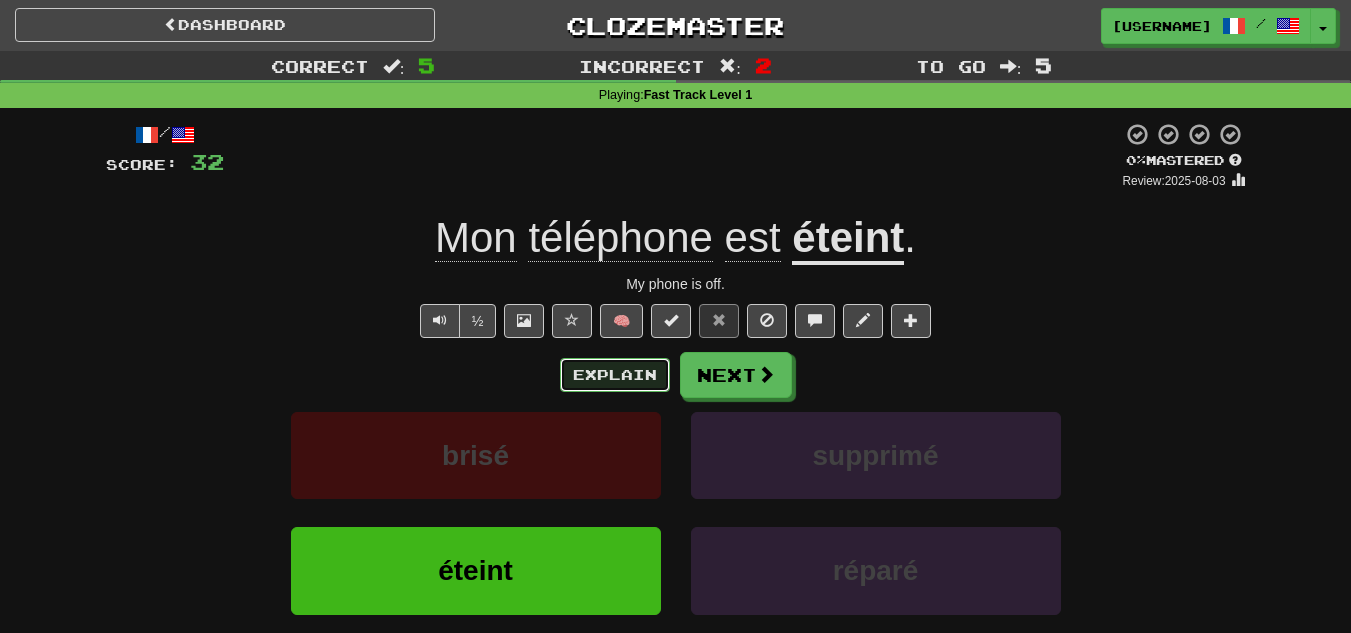 click on "Explain" at bounding box center (615, 375) 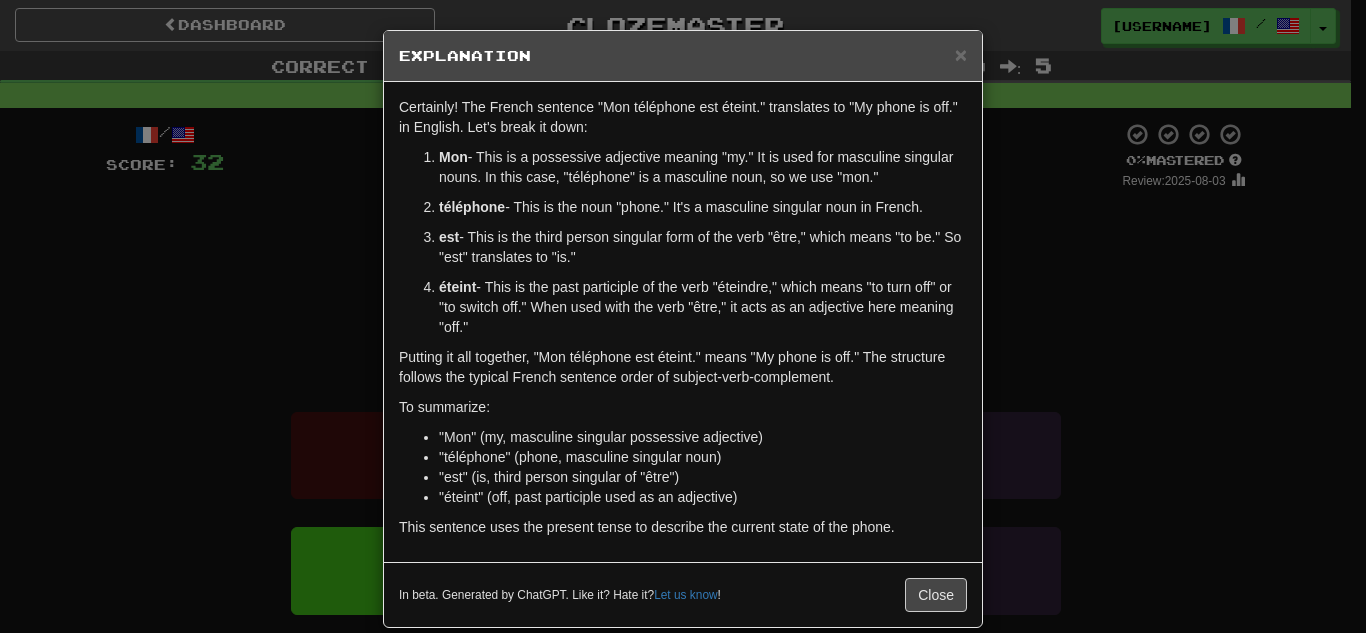 click on "× Explanation Certainly! The French sentence "Mon téléphone est éteint." translates to "My phone is off." in English. Let's break it down:
Mon  - This is a possessive adjective meaning "my." It is used for masculine singular nouns. In this case, "téléphone" is a masculine noun, so we use "mon."
téléphone  - This is the noun "phone." It's a masculine singular noun in French.
est  - This is the third person singular form of the verb "être," which means "to be." So "est" translates to "is."
éteint  - This is the past participle of the verb "éteindre," which means "to turn off" or "to switch off." When used with the verb "être," it acts as an adjective here meaning "off."
Putting it all together, "Mon téléphone est éteint." means "My phone is off." The structure follows the typical French sentence order of subject-verb-complement.
To summarize:
"Mon" (my, masculine singular possessive adjective)
"téléphone" (phone, masculine singular noun)
Let us know" at bounding box center (683, 316) 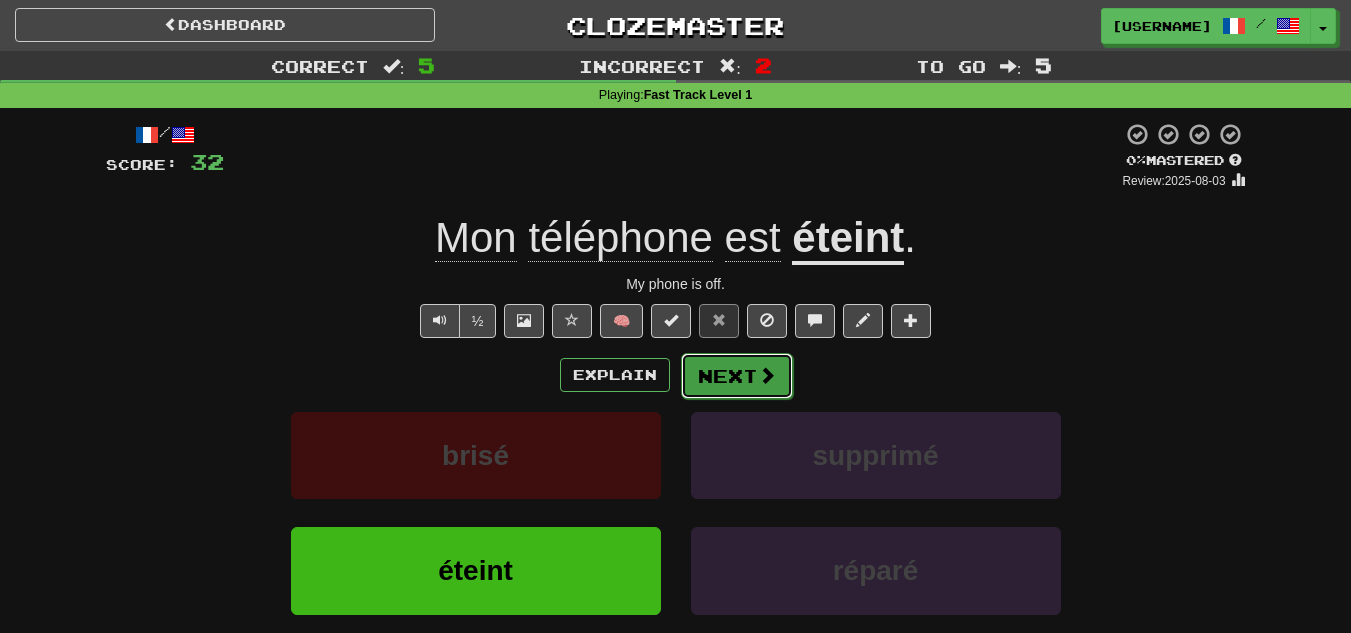 click on "Next" at bounding box center [737, 376] 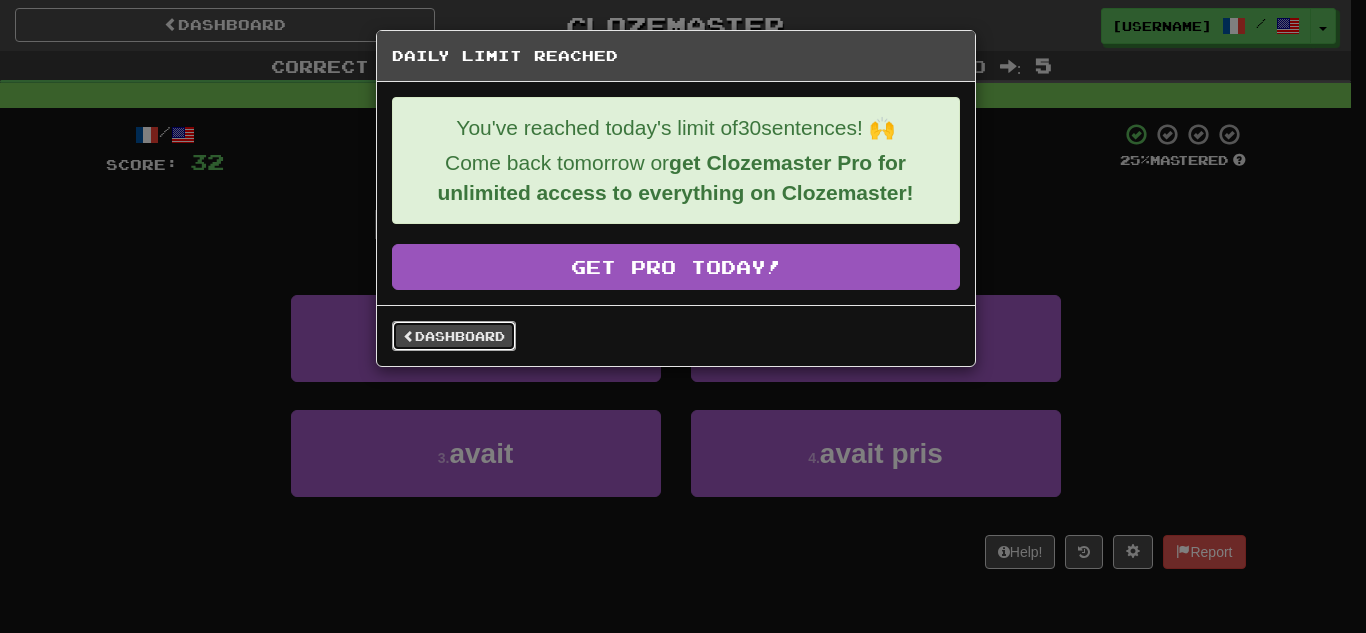 click on "Dashboard" at bounding box center [454, 336] 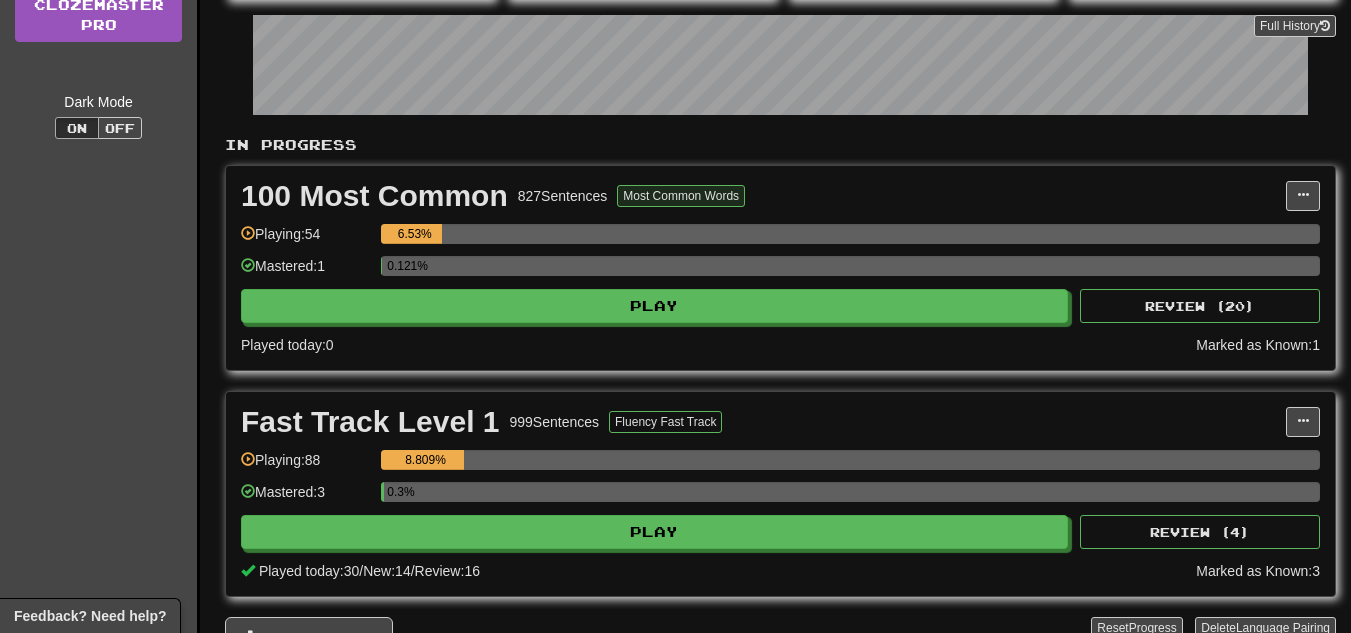 scroll, scrollTop: 297, scrollLeft: 0, axis: vertical 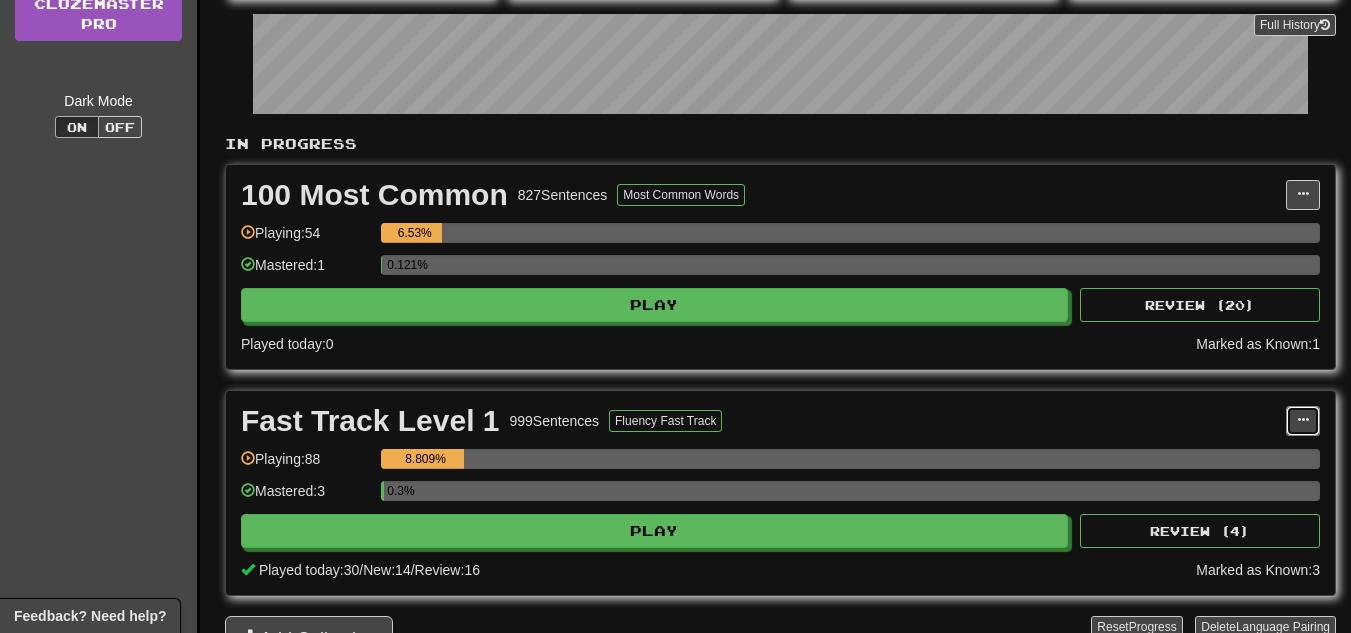 drag, startPoint x: 1291, startPoint y: 417, endPoint x: 1277, endPoint y: 349, distance: 69.426216 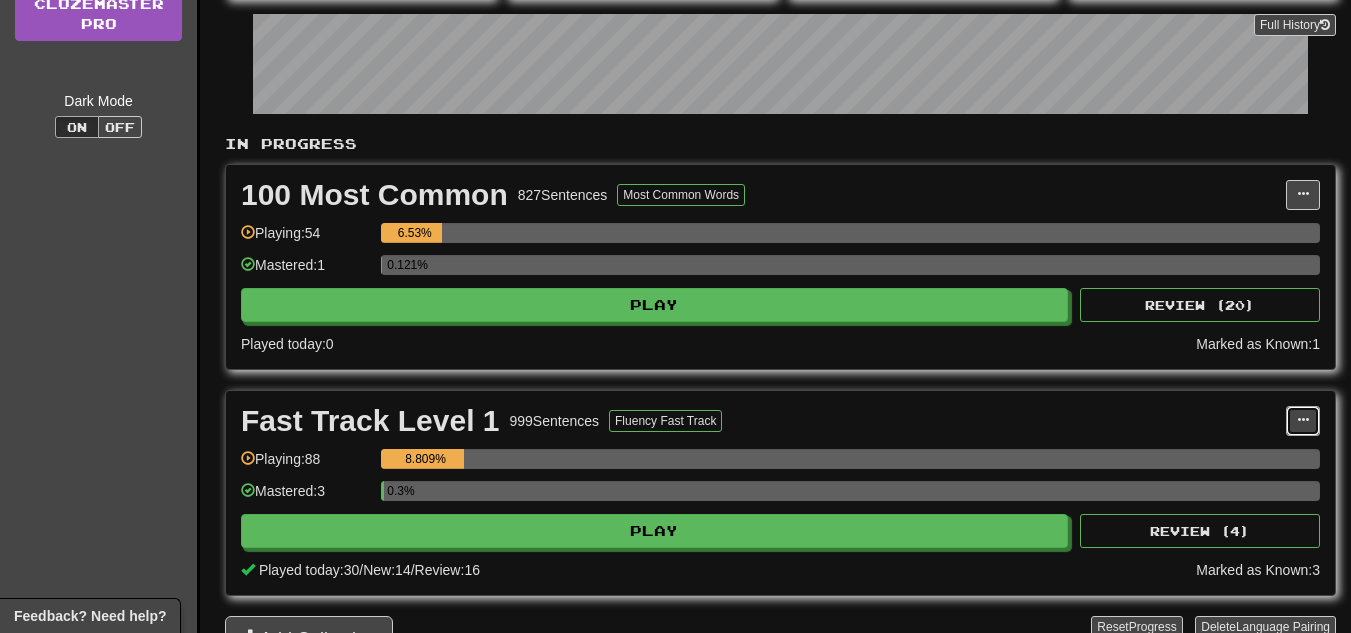 click at bounding box center [1303, 421] 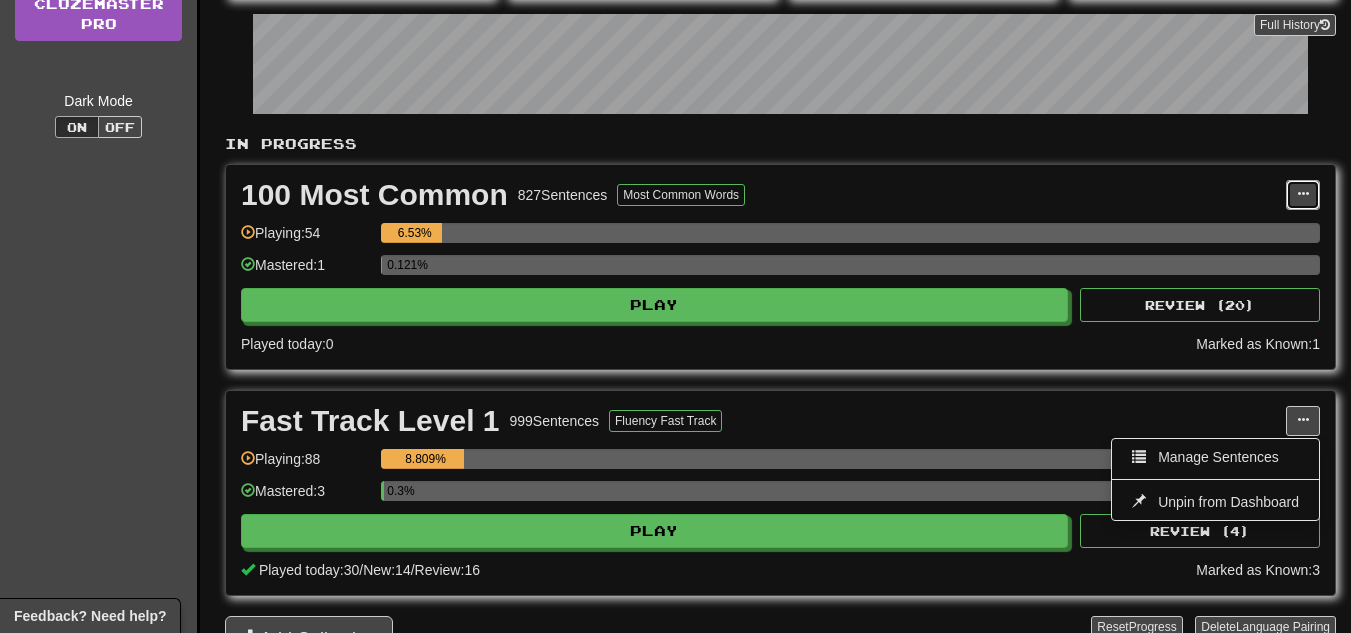 click at bounding box center (1303, 194) 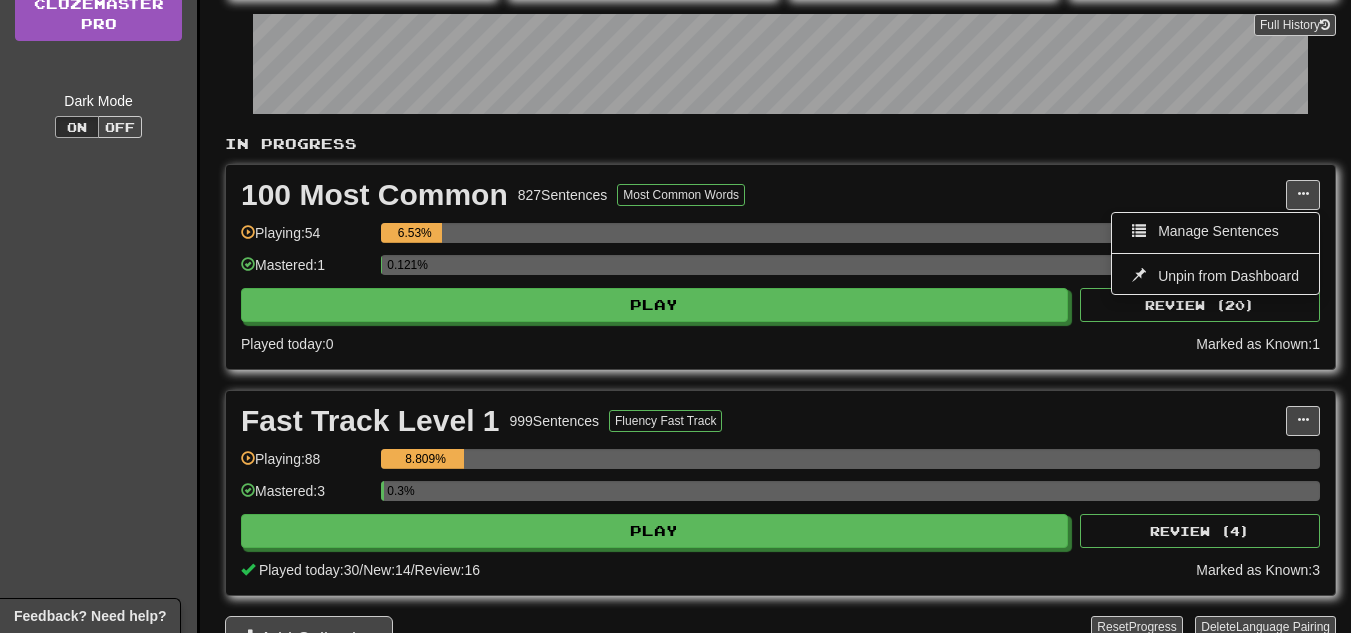 click on "Unpin from Dashboard" at bounding box center [1228, 276] 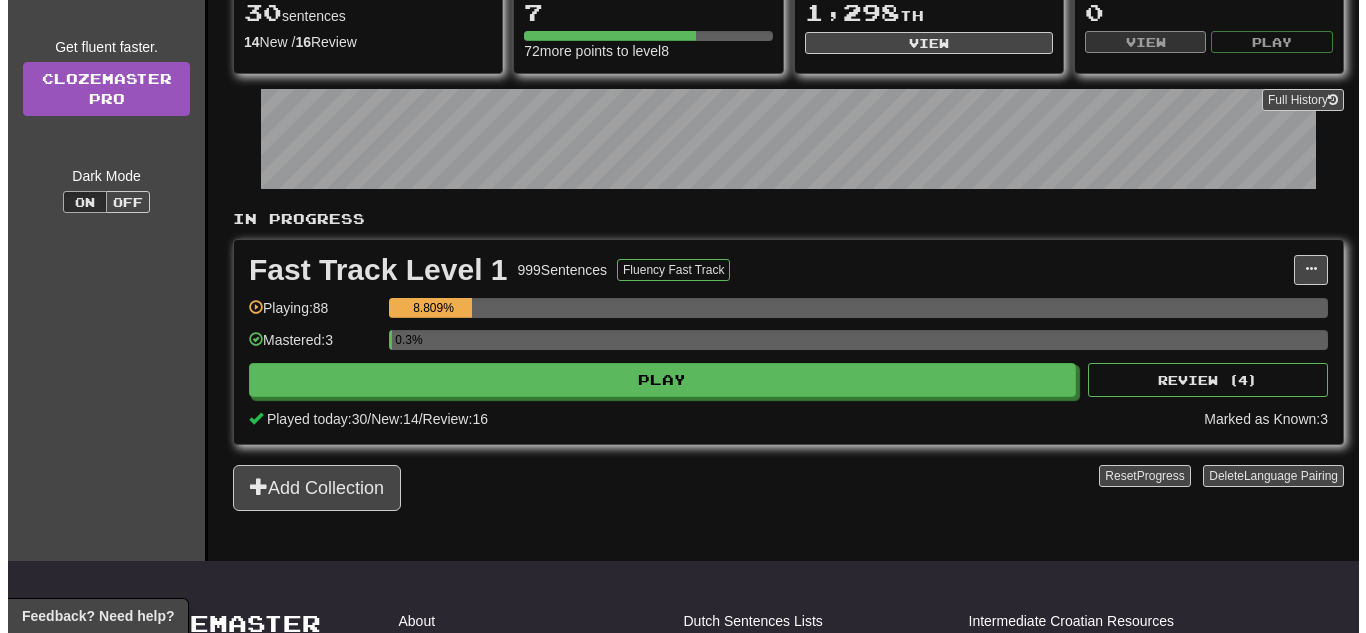 scroll, scrollTop: 221, scrollLeft: 0, axis: vertical 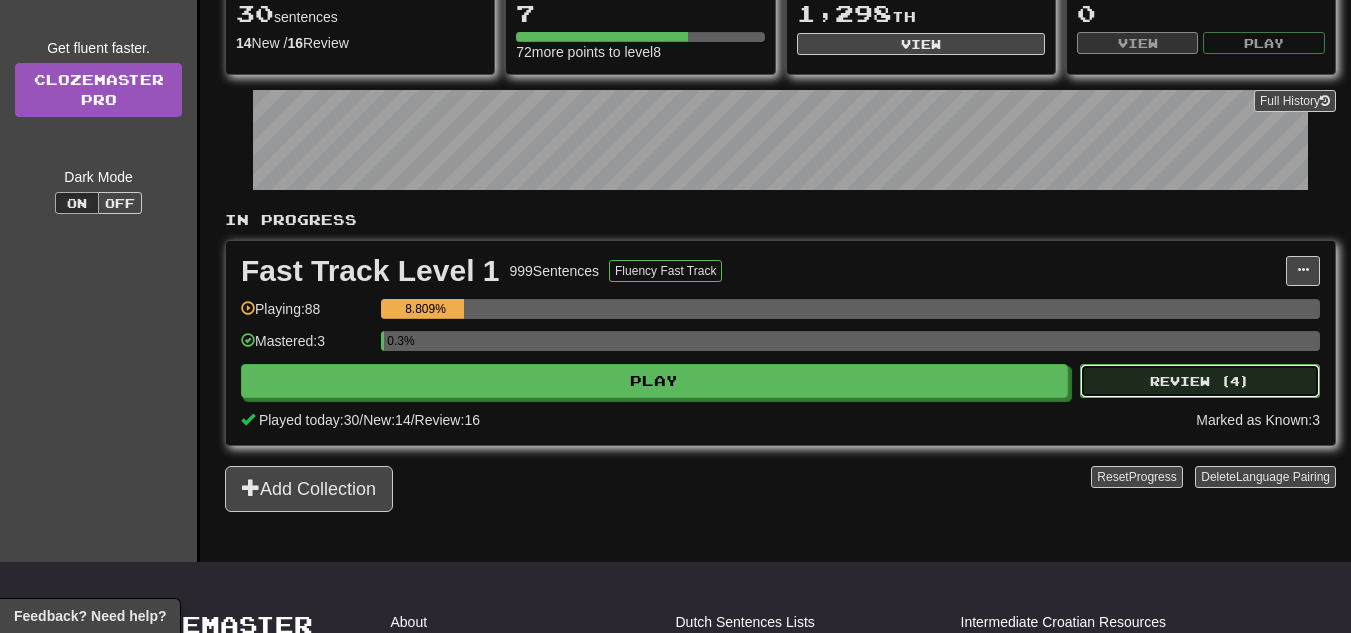 click on "Review ( 4 )" at bounding box center [1200, 381] 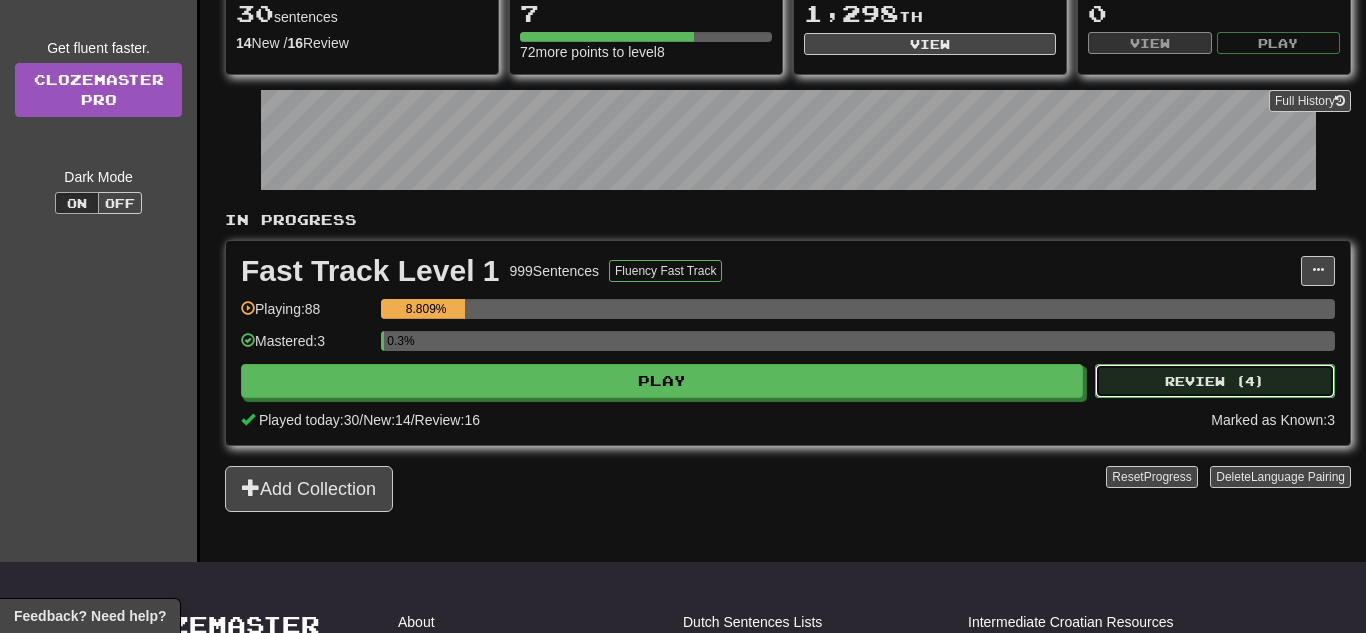 select on "**" 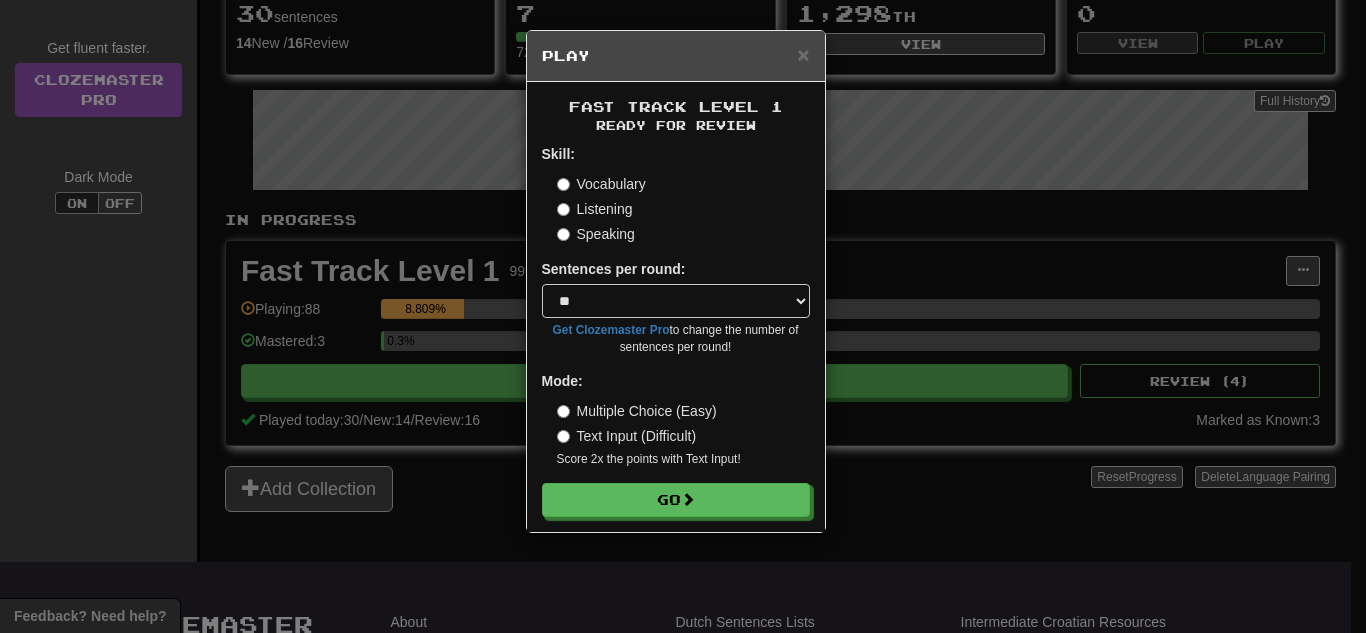 click on "Skill: Vocabulary Listening Speaking Sentences per round: * ** ** ** ** ** *** ******** Get Clozemaster Pro  to change the number of sentences per round! Mode: Multiple Choice (Easy) Text Input (Difficult) Score 2x the points with Text Input ! Go" at bounding box center [676, 330] 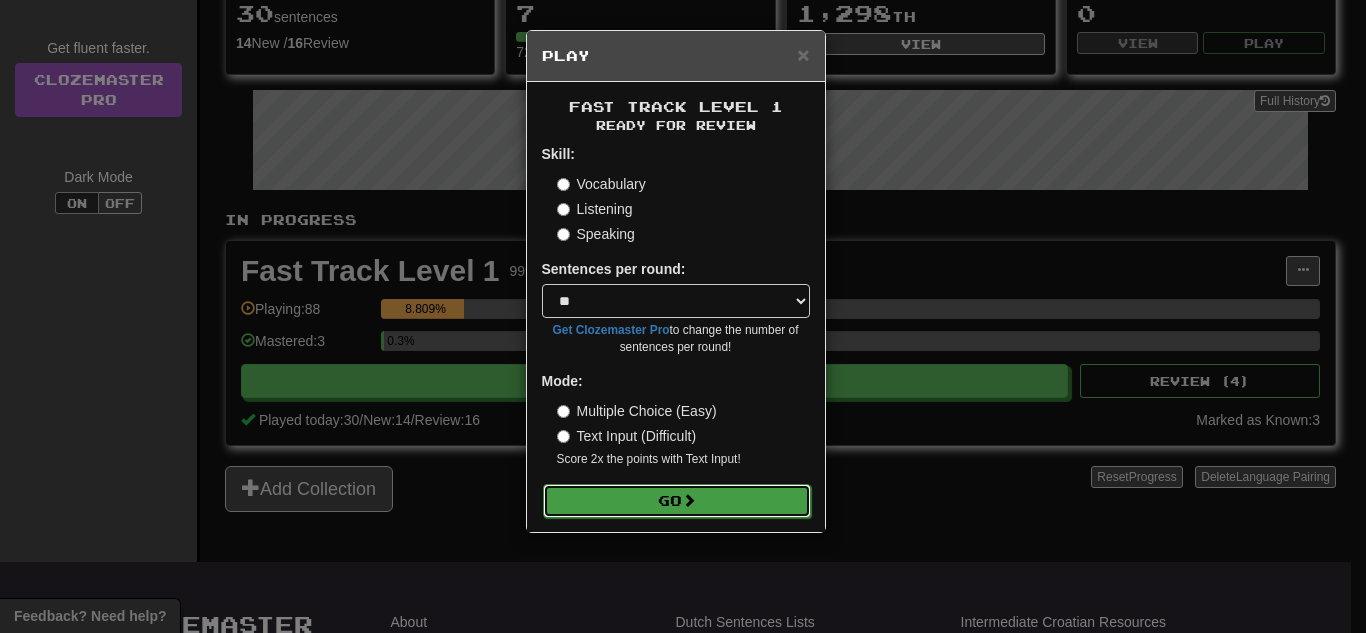 click on "Go" at bounding box center [677, 501] 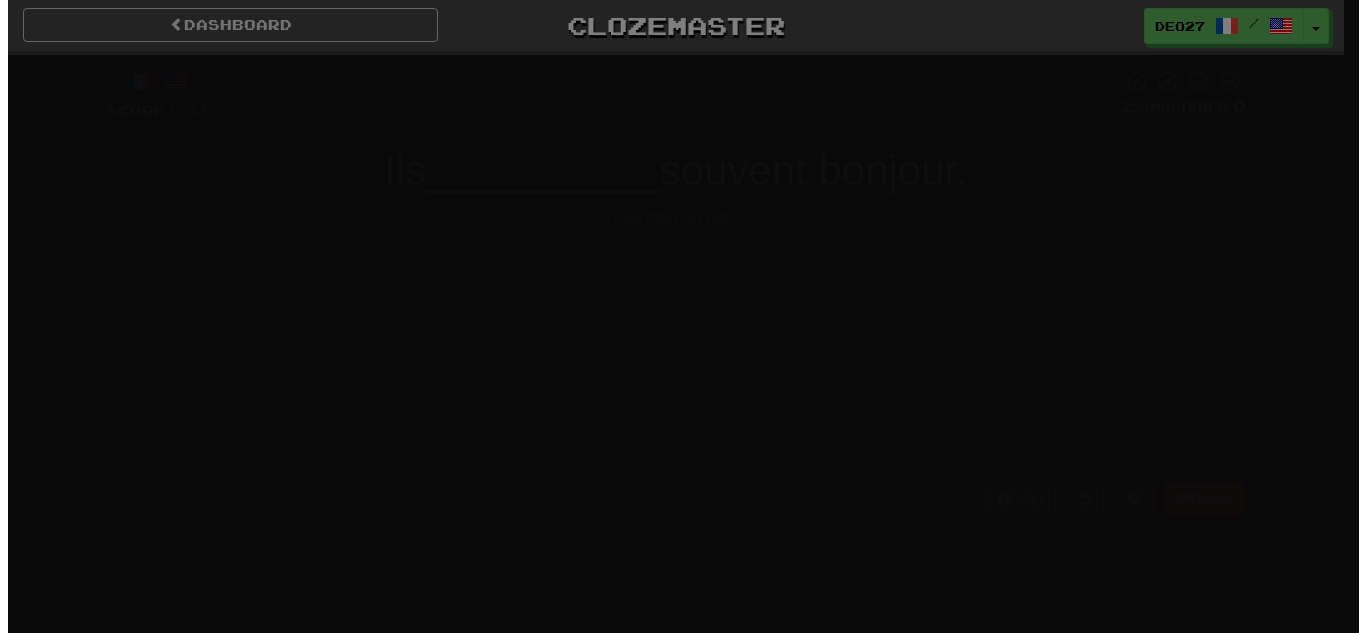 scroll, scrollTop: 0, scrollLeft: 0, axis: both 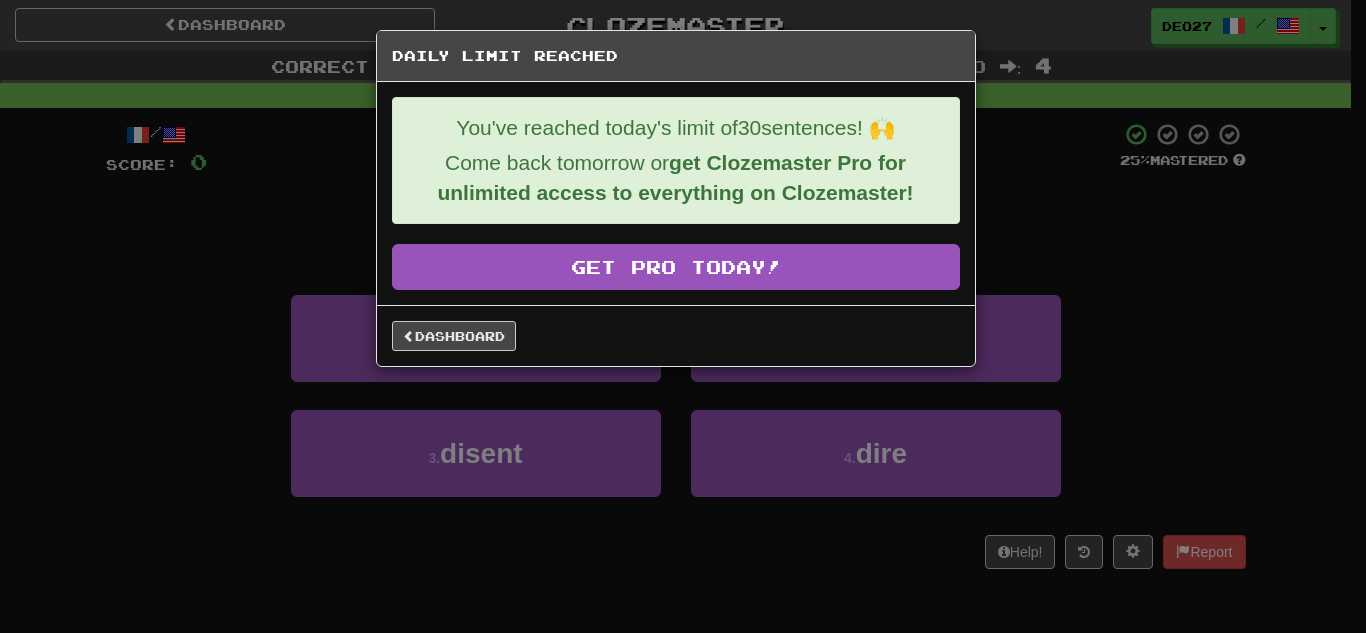 click on "Dashboard" at bounding box center [676, 335] 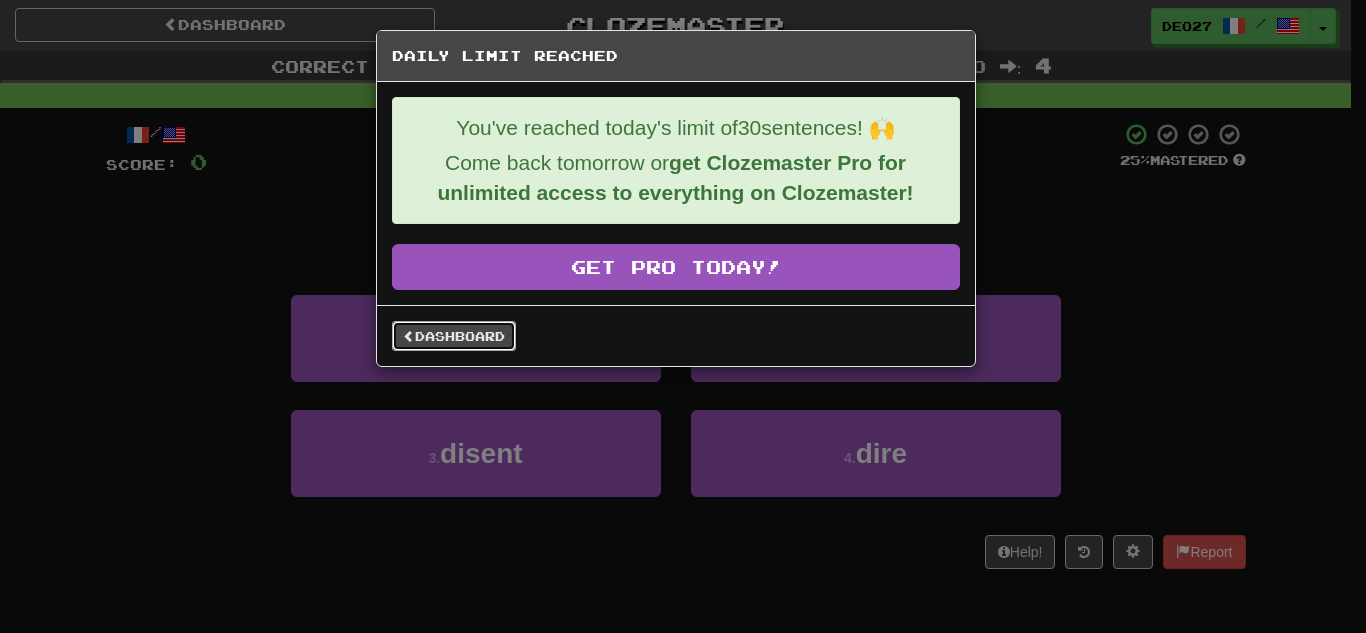 click on "Dashboard" at bounding box center [454, 336] 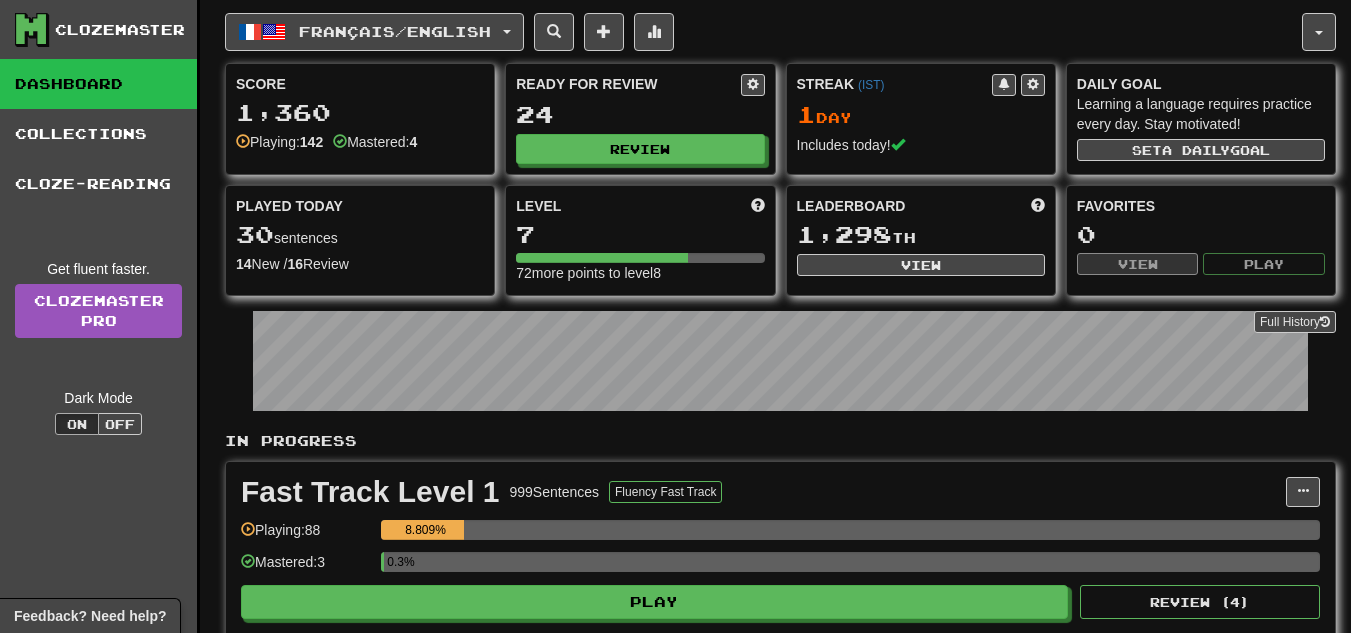 scroll, scrollTop: 0, scrollLeft: 0, axis: both 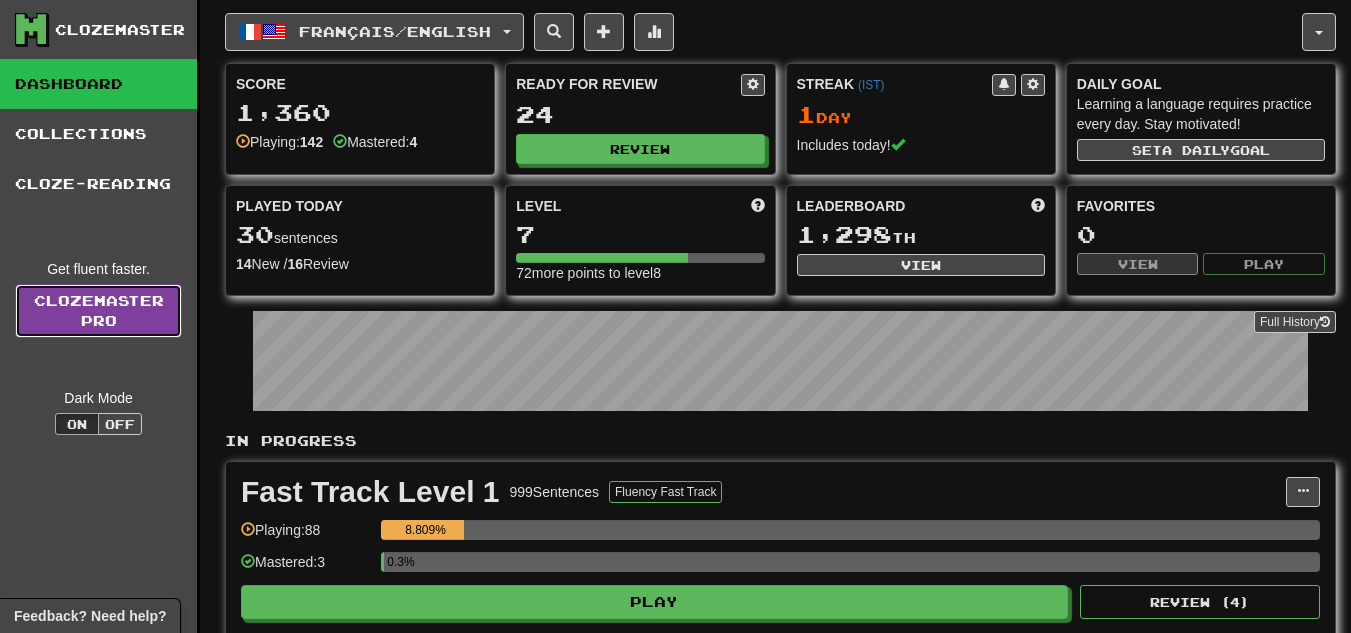 click on "Clozemaster Pro" at bounding box center [98, 311] 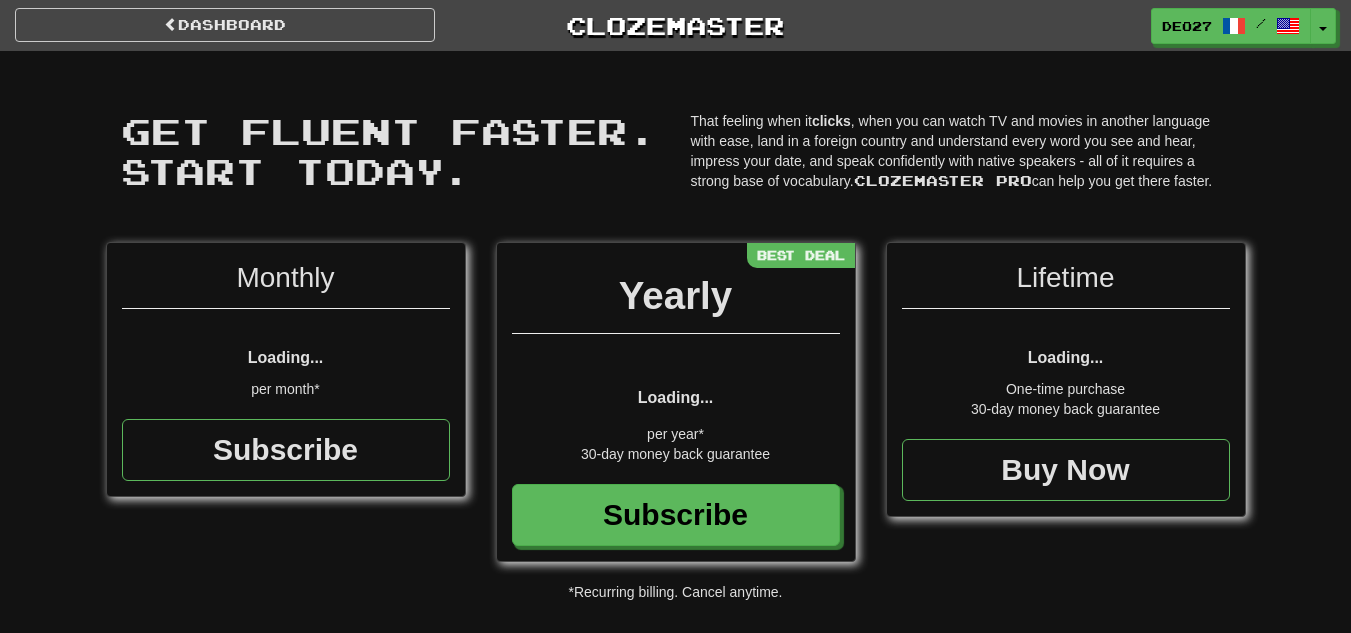 scroll, scrollTop: 0, scrollLeft: 0, axis: both 